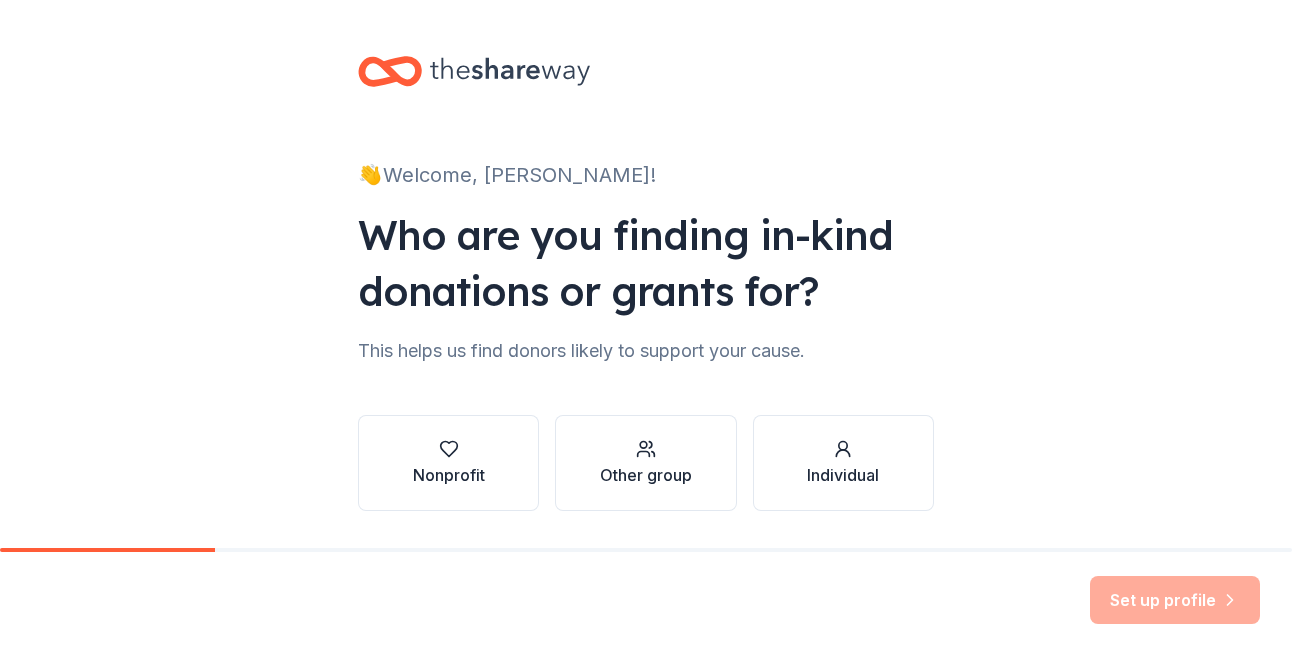 scroll, scrollTop: 0, scrollLeft: 0, axis: both 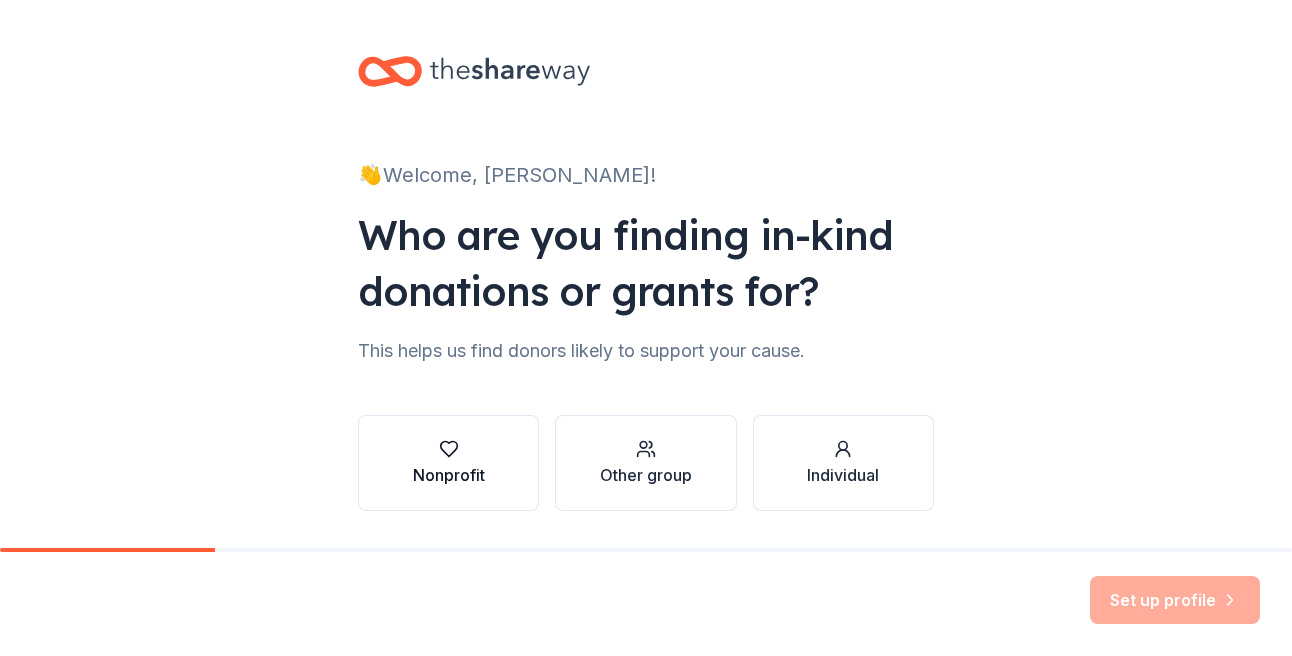 click at bounding box center [449, 449] 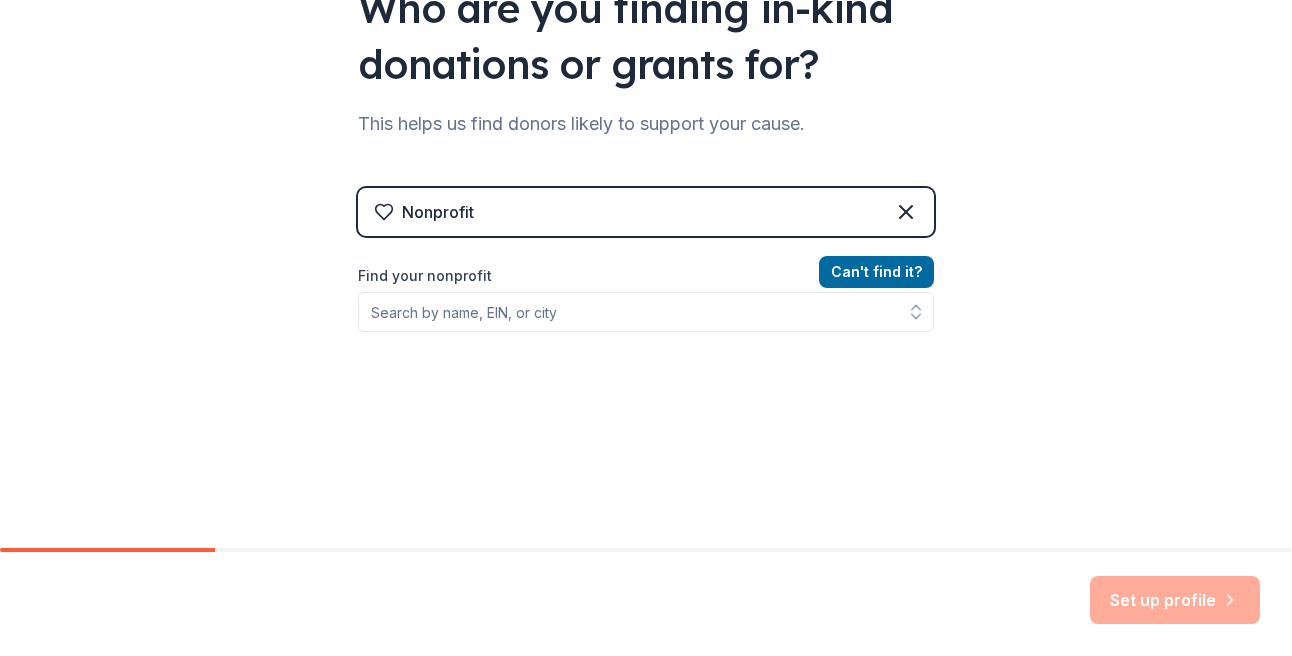 scroll, scrollTop: 225, scrollLeft: 0, axis: vertical 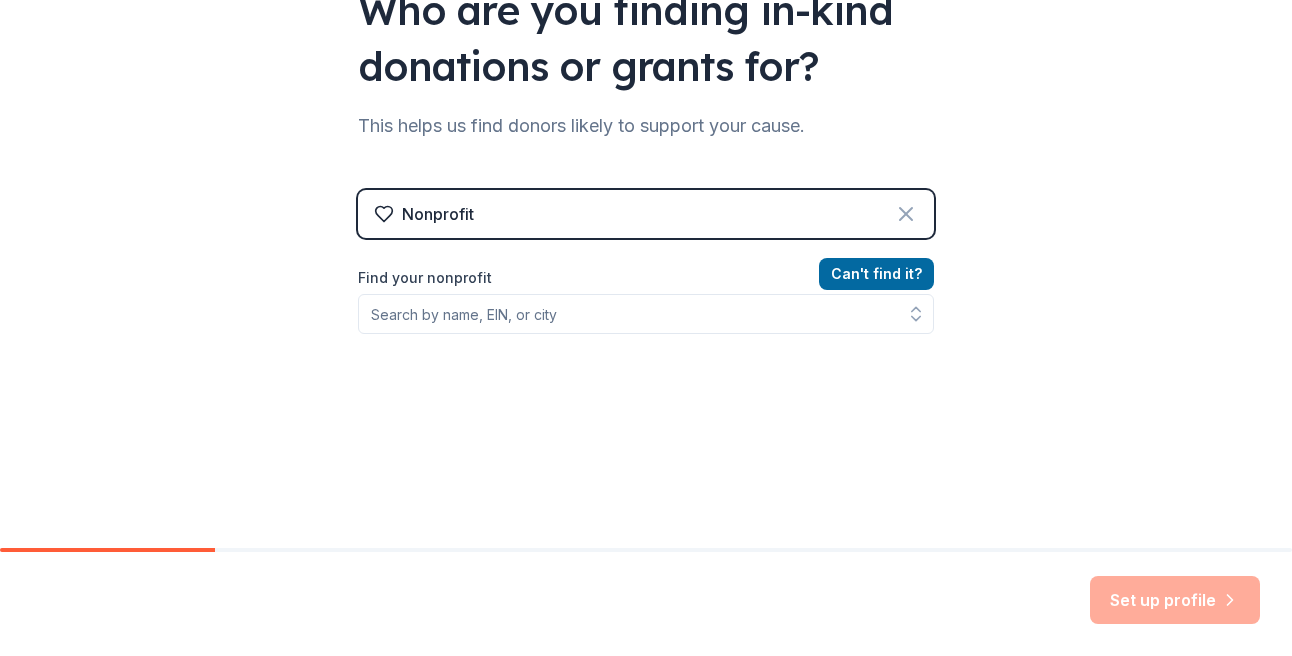 click 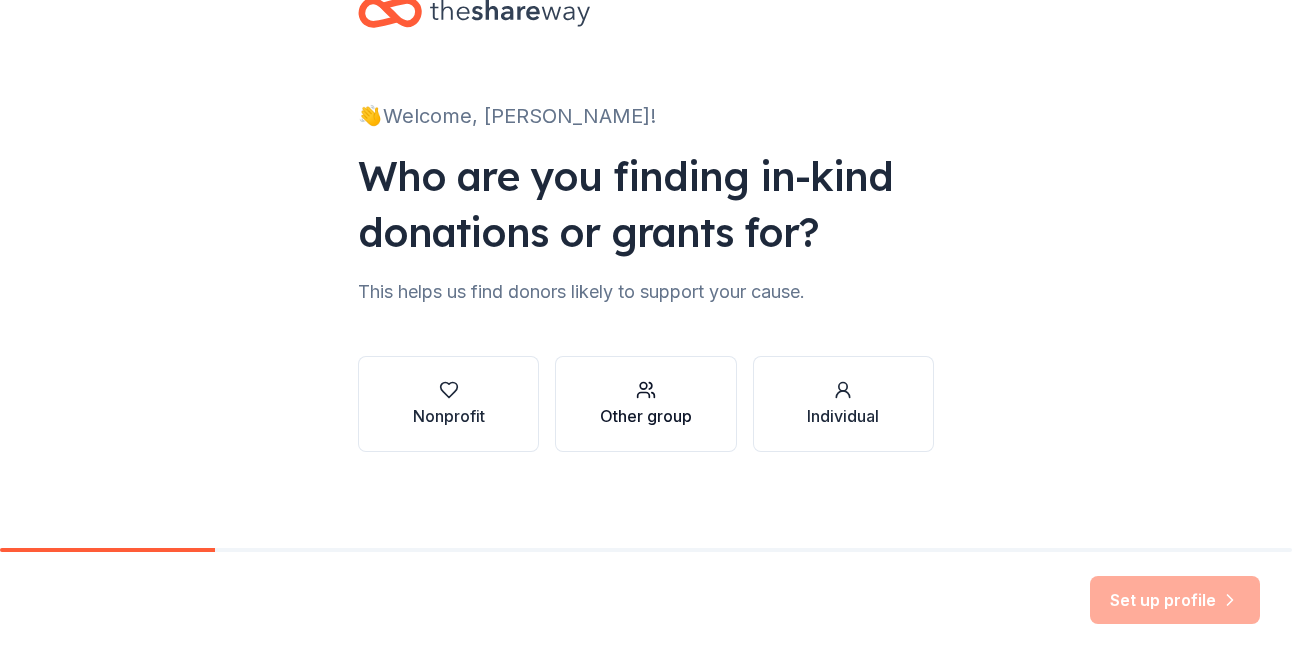 click at bounding box center (646, 390) 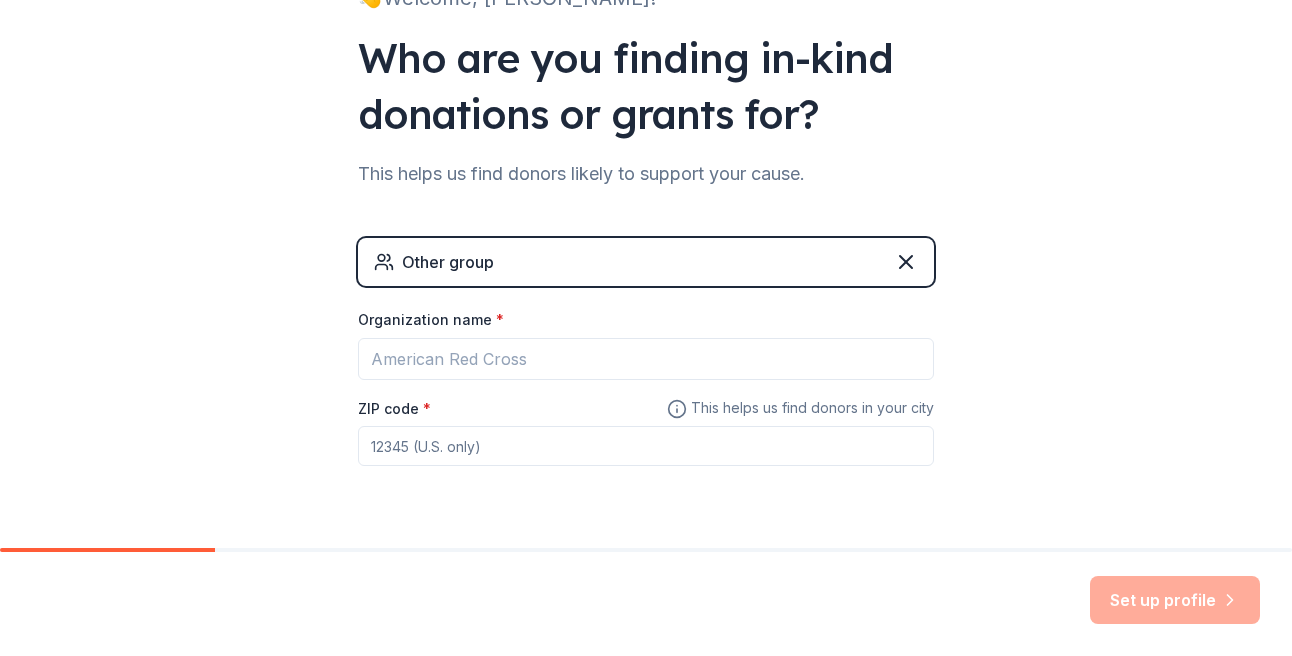 scroll, scrollTop: 231, scrollLeft: 0, axis: vertical 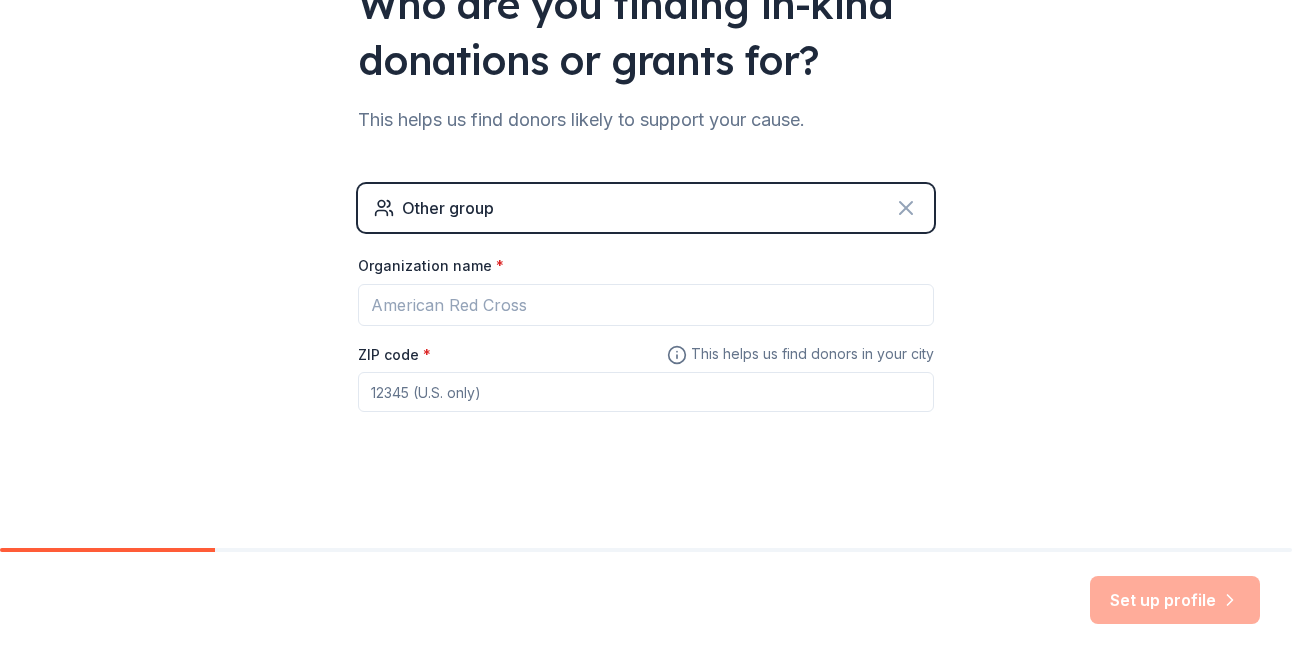 click 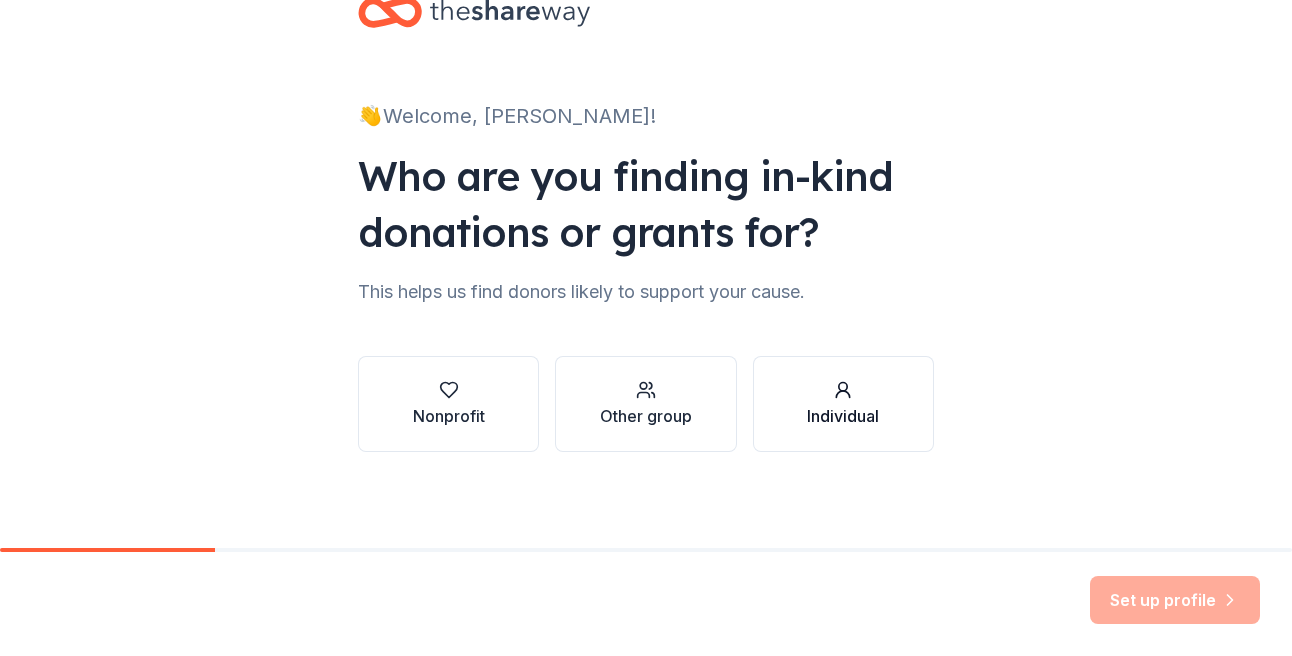 click on "Individual" at bounding box center [843, 404] 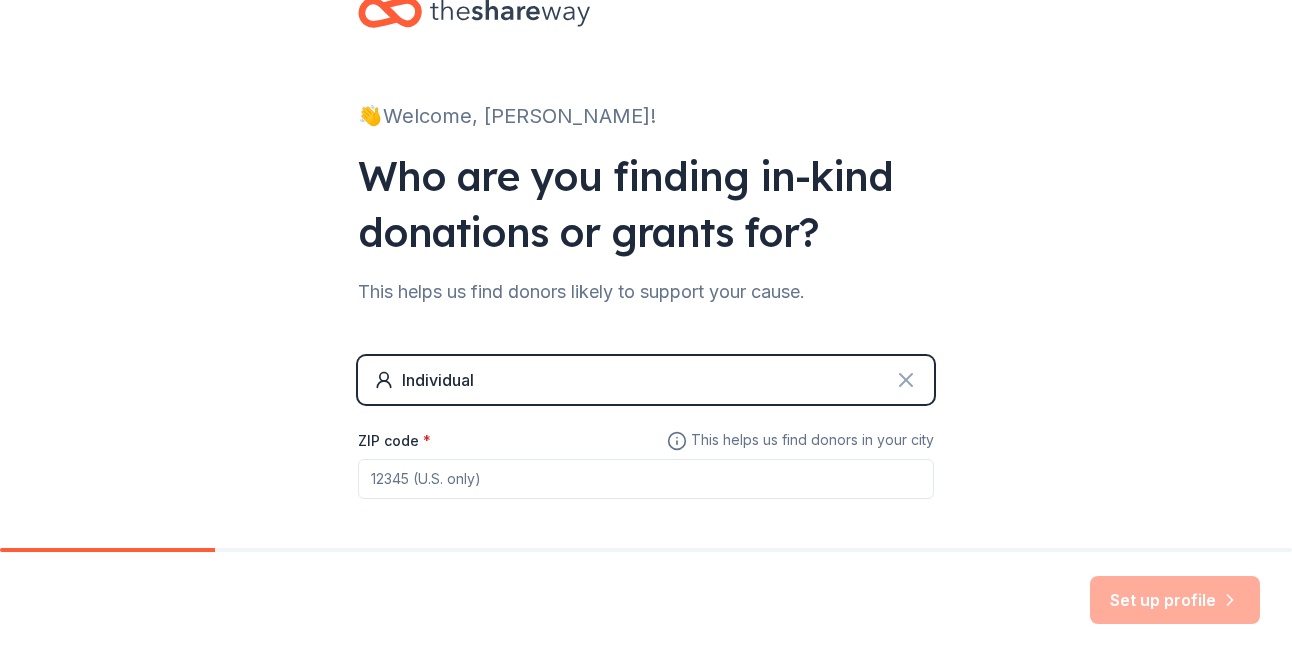 click 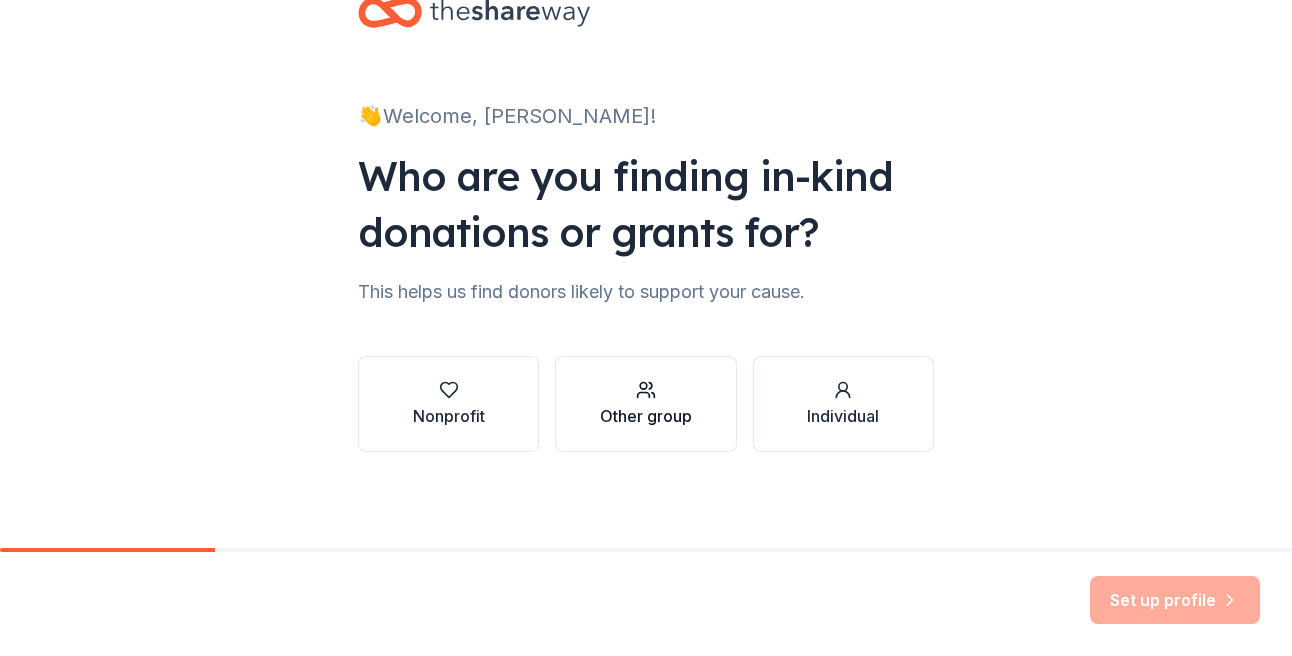 click on "Other group" at bounding box center [646, 404] 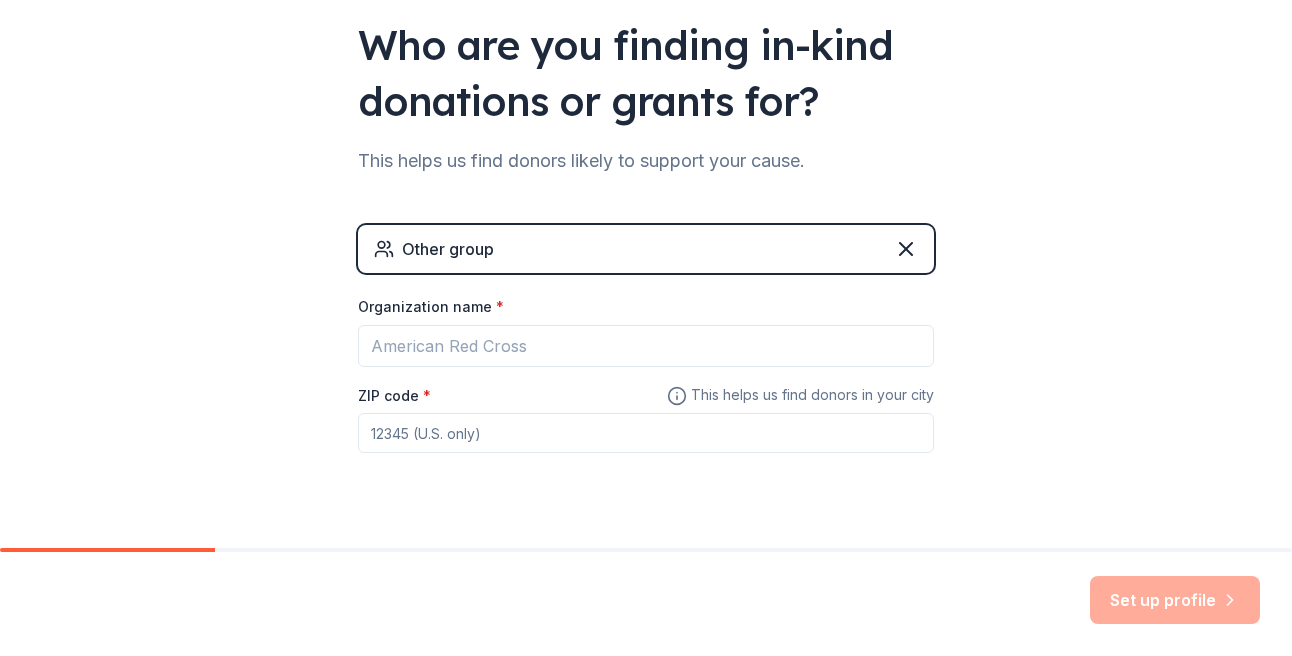 scroll, scrollTop: 197, scrollLeft: 0, axis: vertical 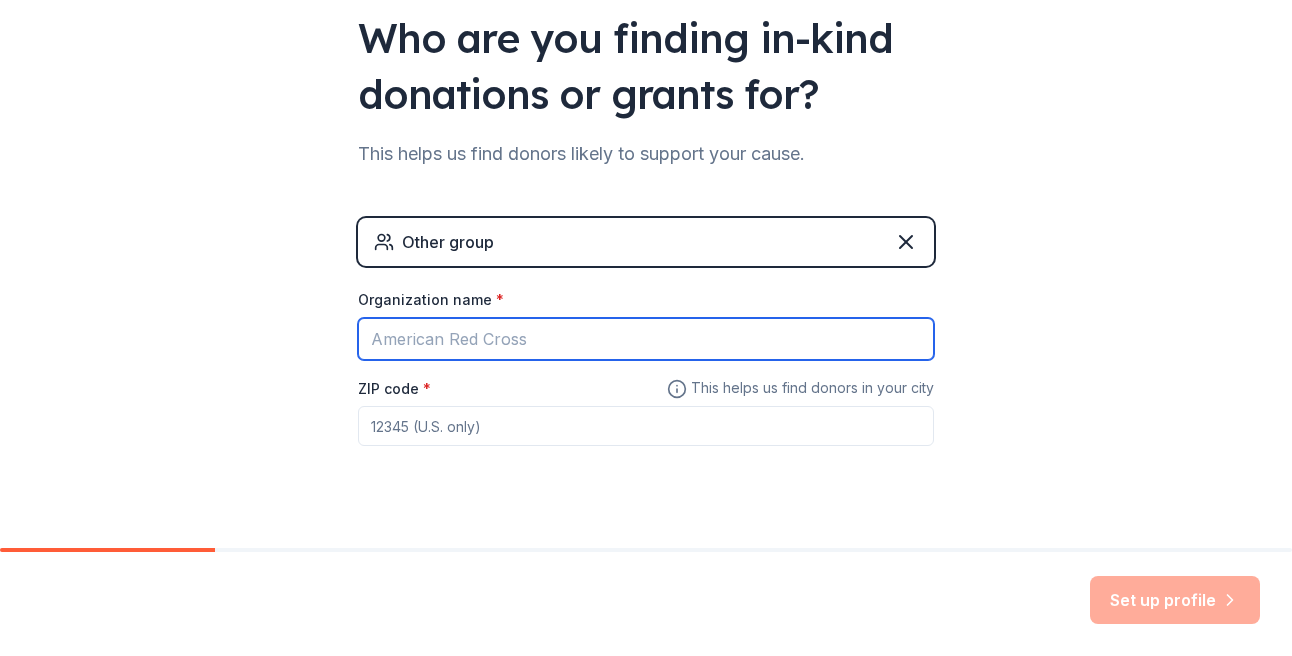 click on "Organization name *" at bounding box center (646, 339) 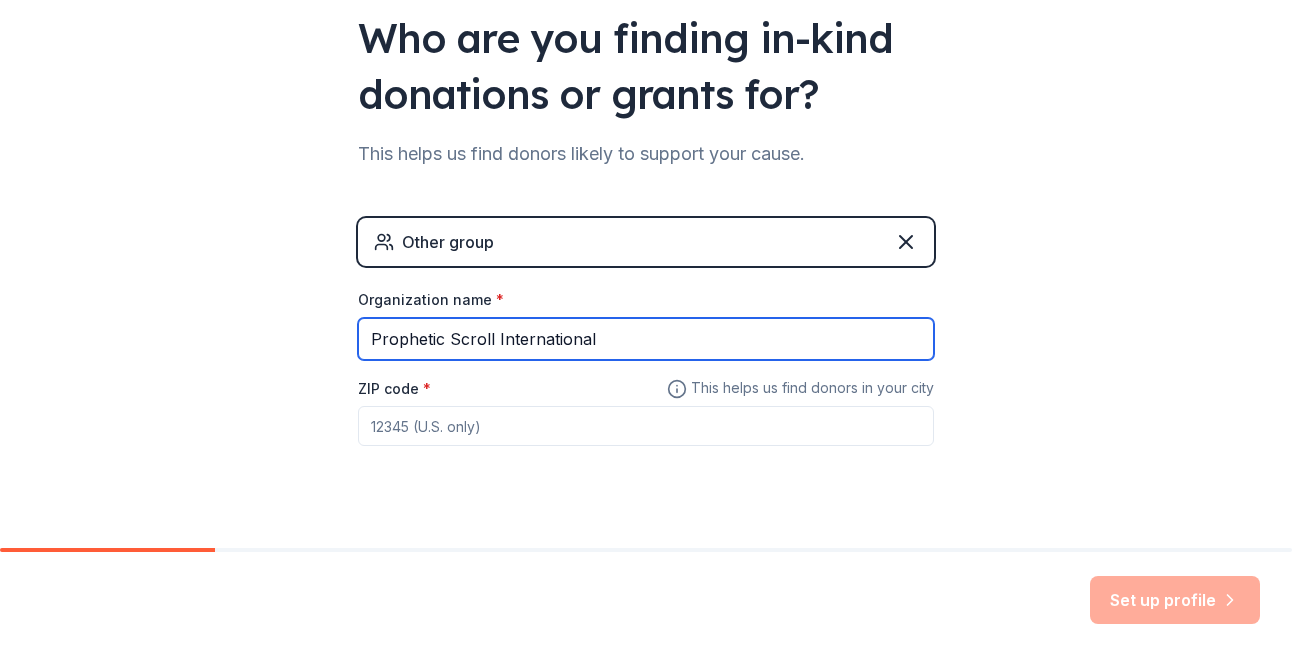 type on "Prophetic Scroll International" 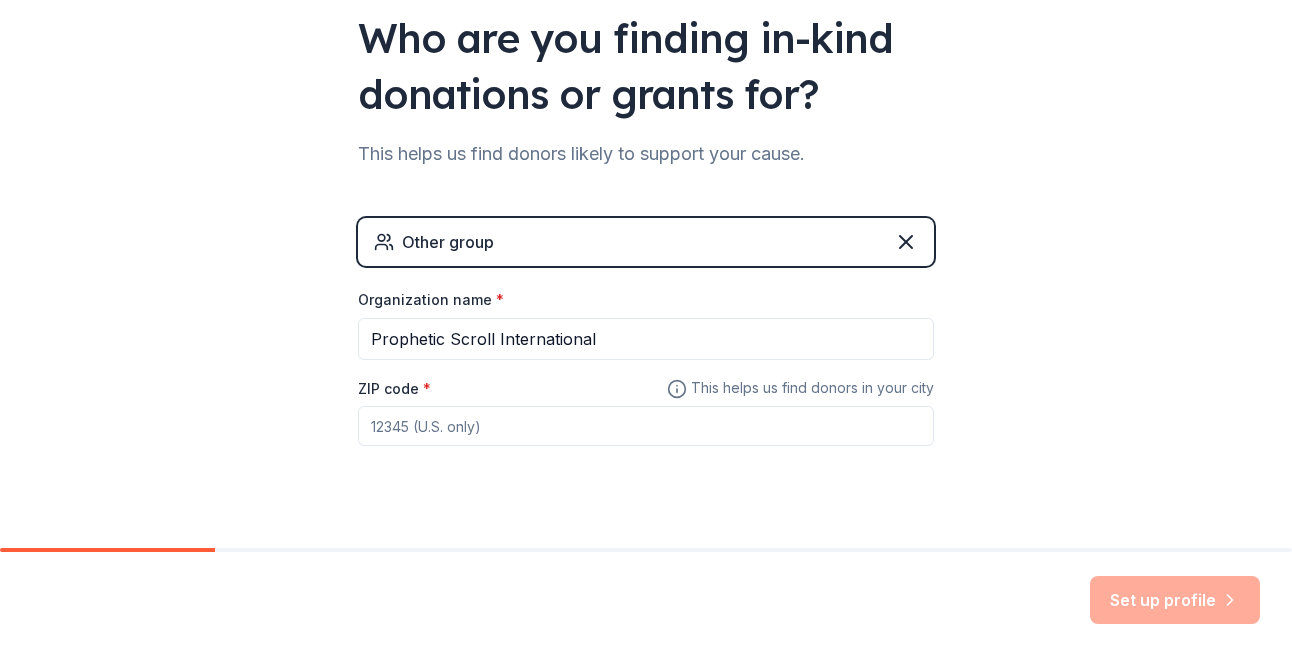 click on "ZIP code *" at bounding box center [646, 426] 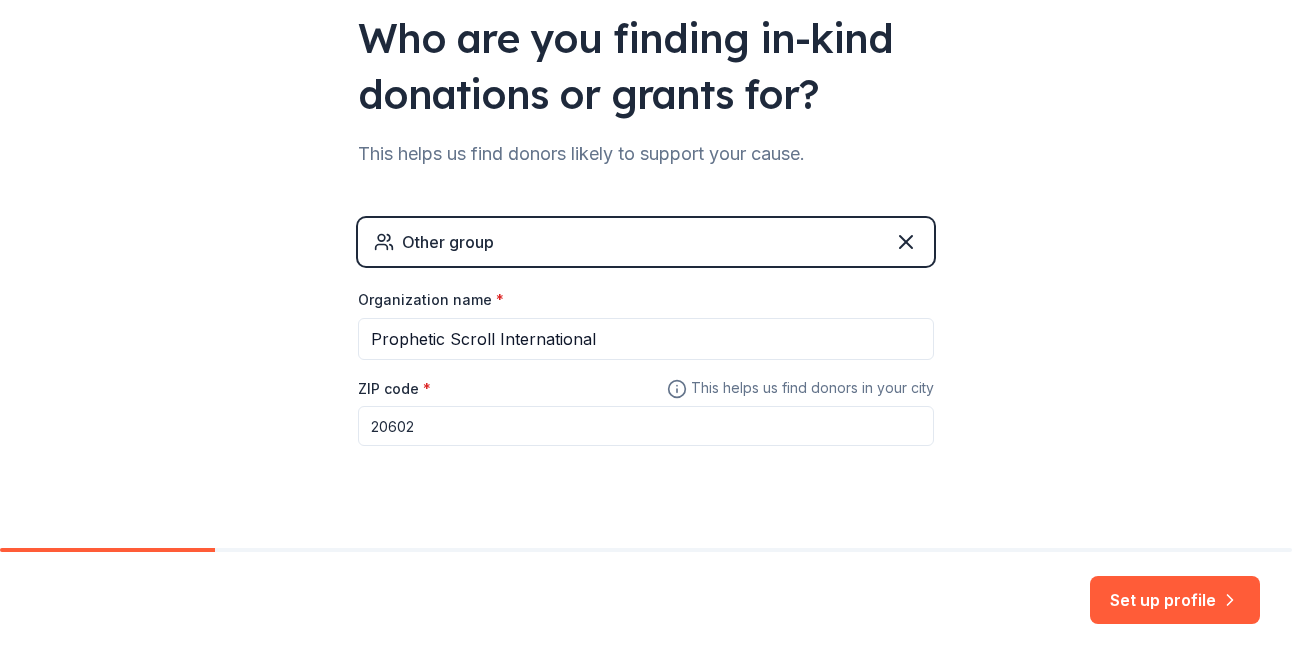 scroll, scrollTop: 231, scrollLeft: 0, axis: vertical 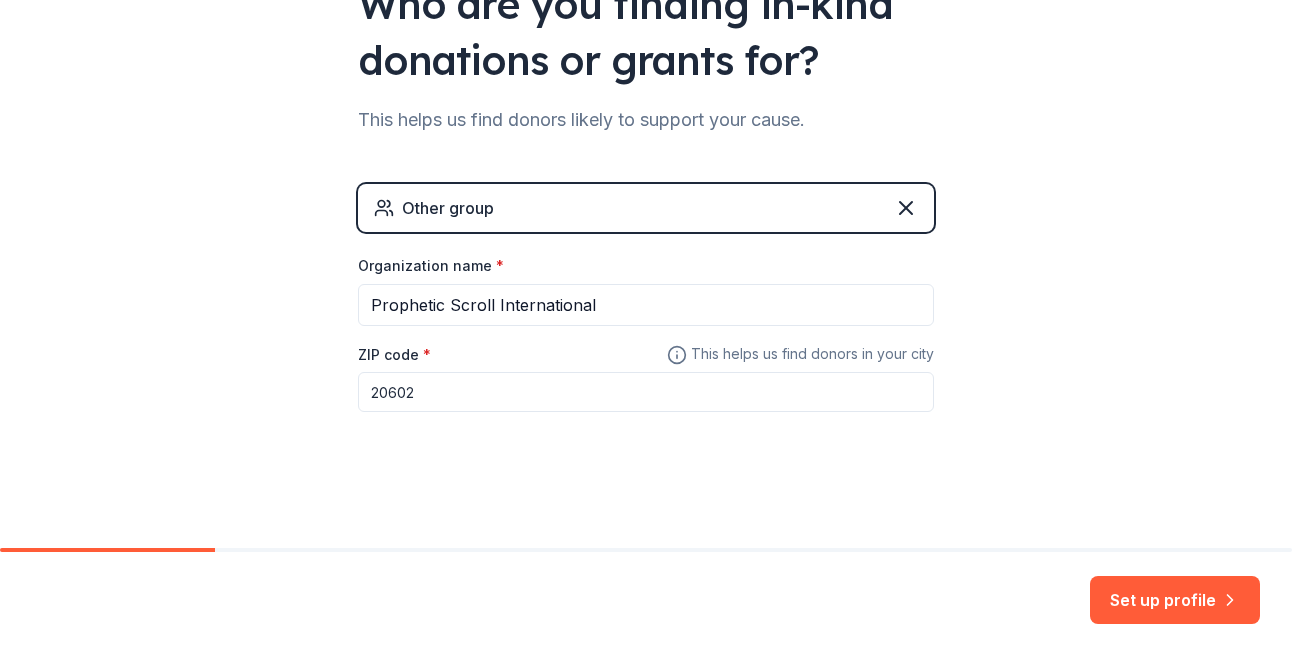 type on "20602" 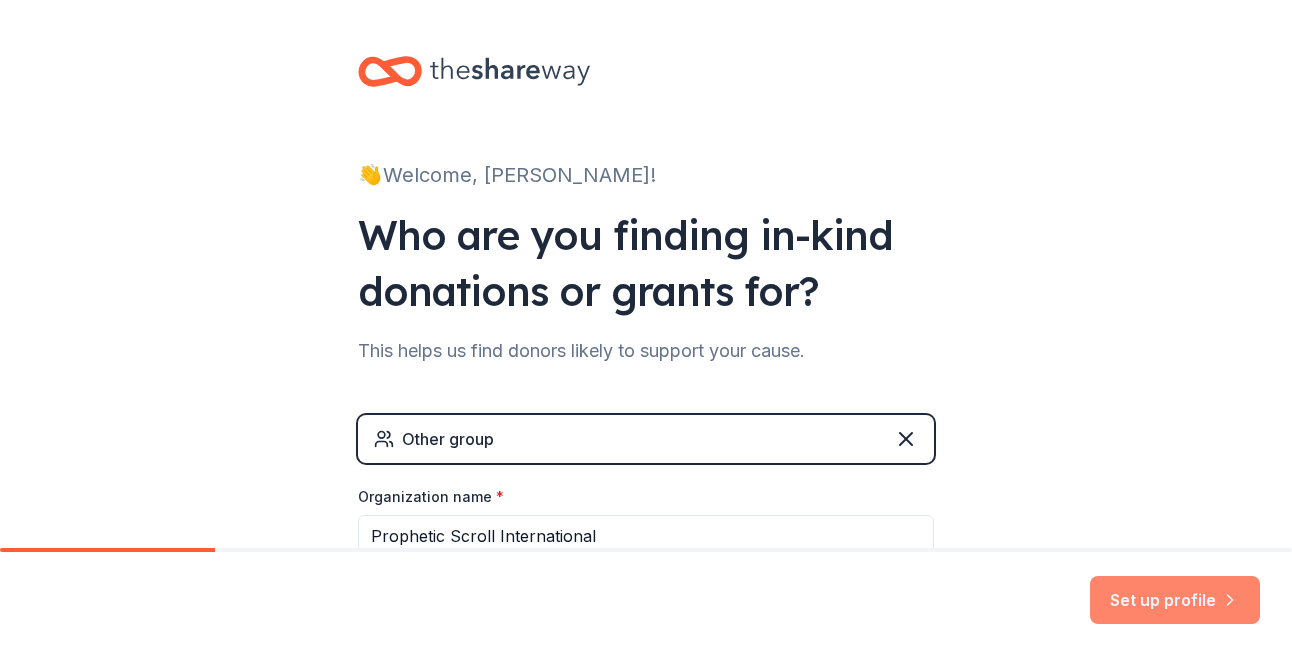 click on "Set up profile" at bounding box center [1175, 600] 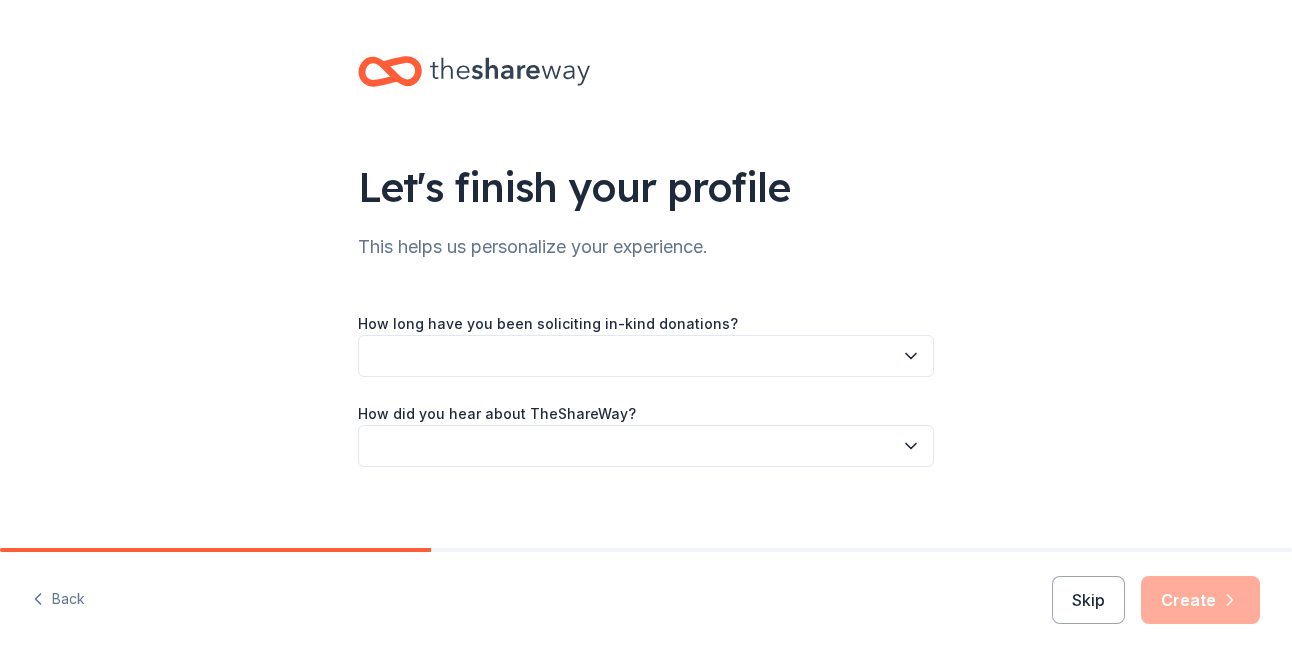 scroll, scrollTop: 15, scrollLeft: 0, axis: vertical 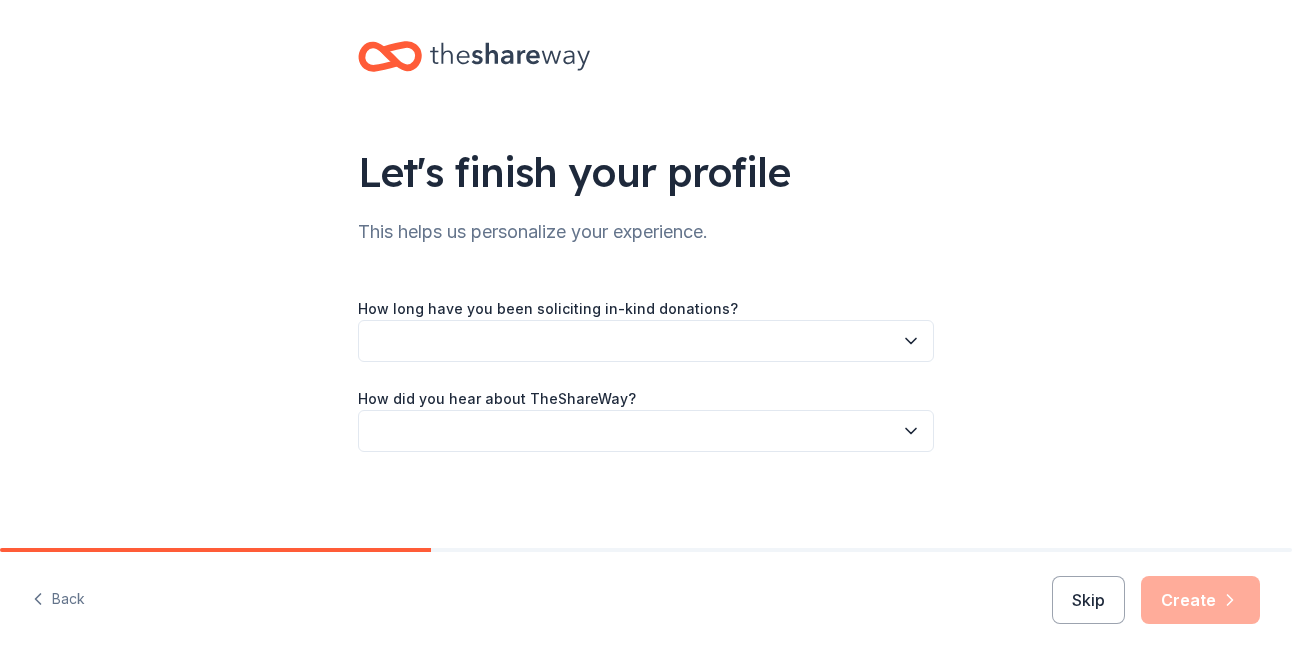 click at bounding box center (646, 341) 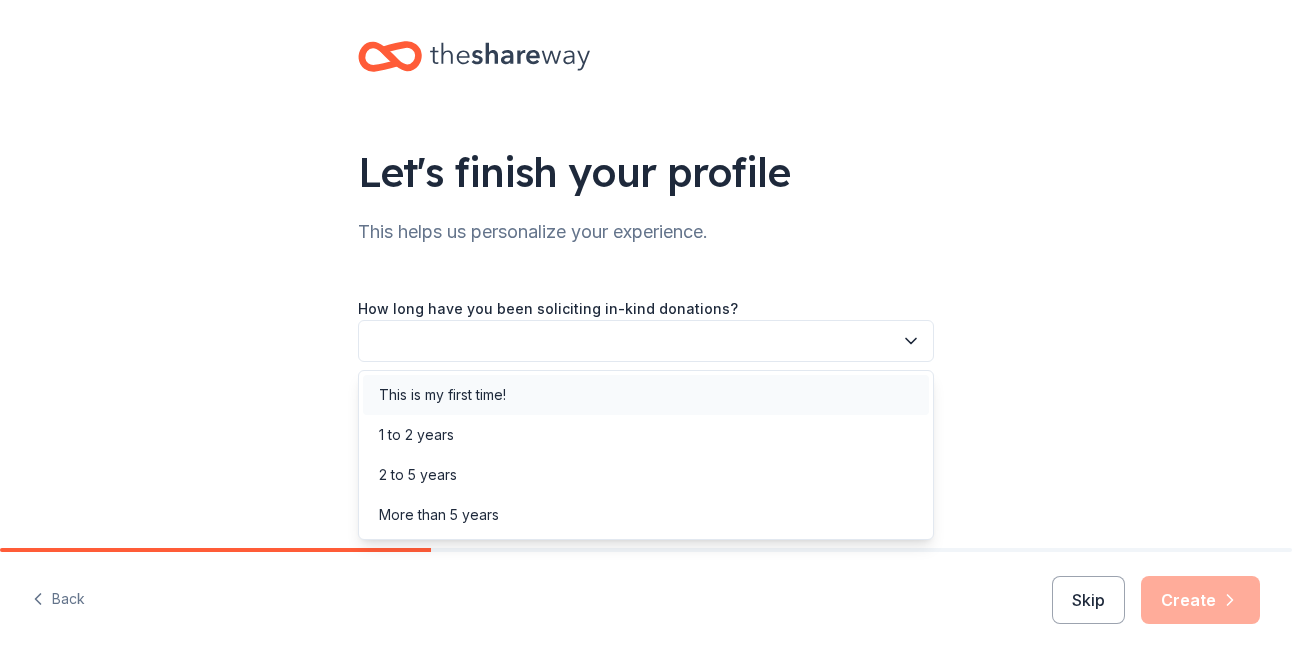 click on "This is my first time!" at bounding box center [646, 395] 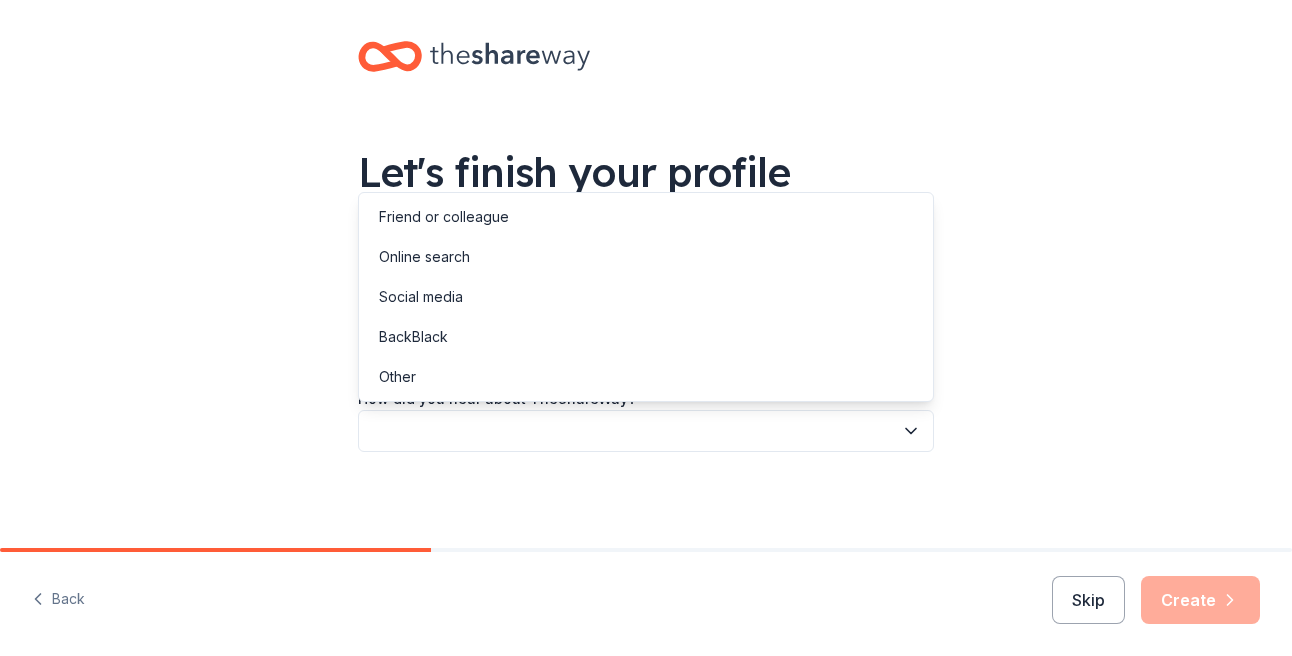 click at bounding box center (646, 431) 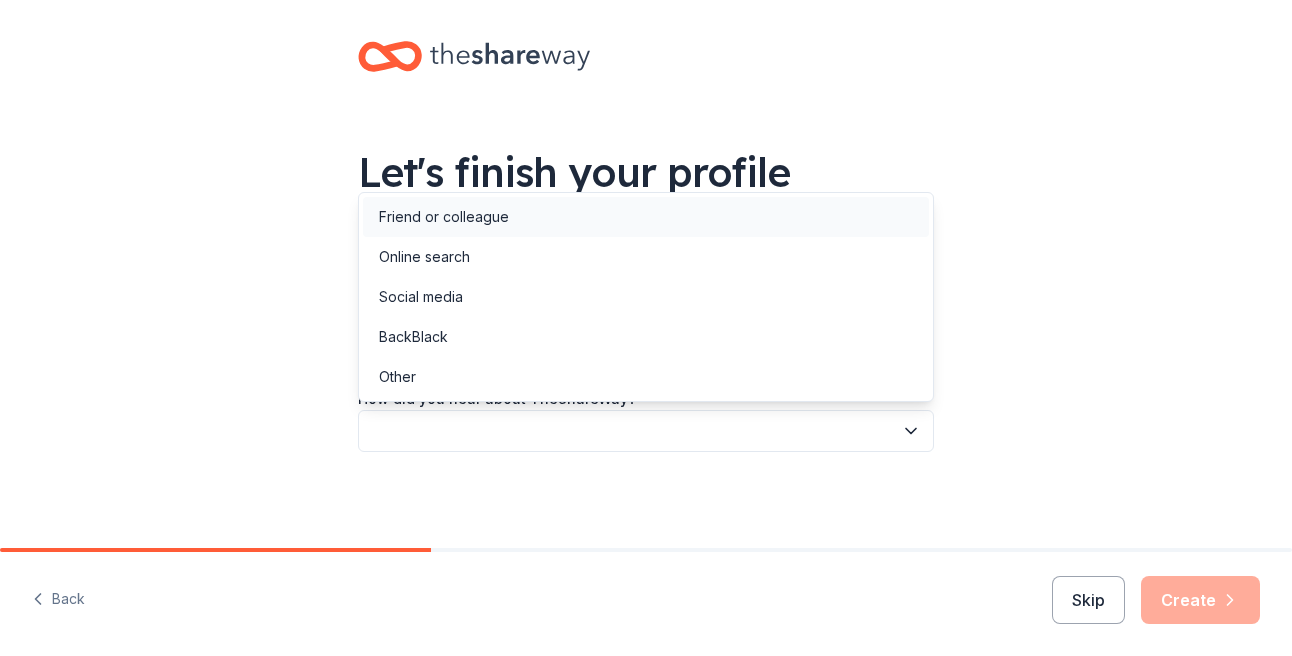 click on "Friend or colleague" at bounding box center (444, 217) 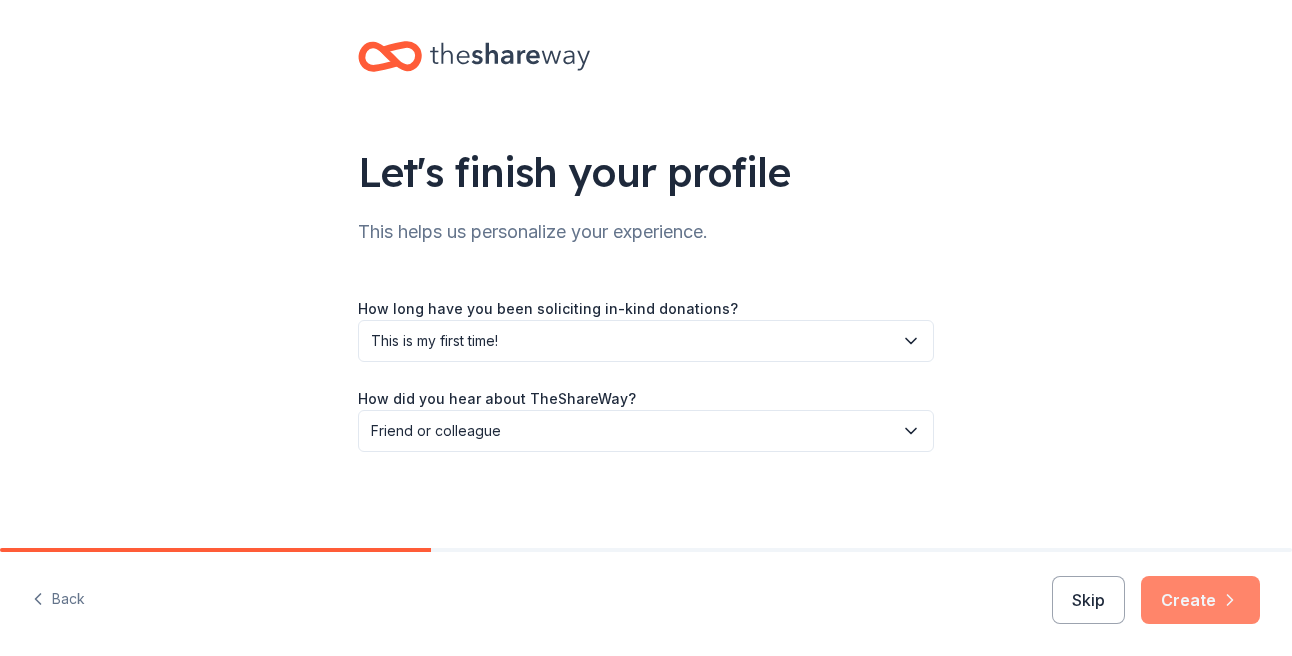 click on "Create" at bounding box center (1200, 600) 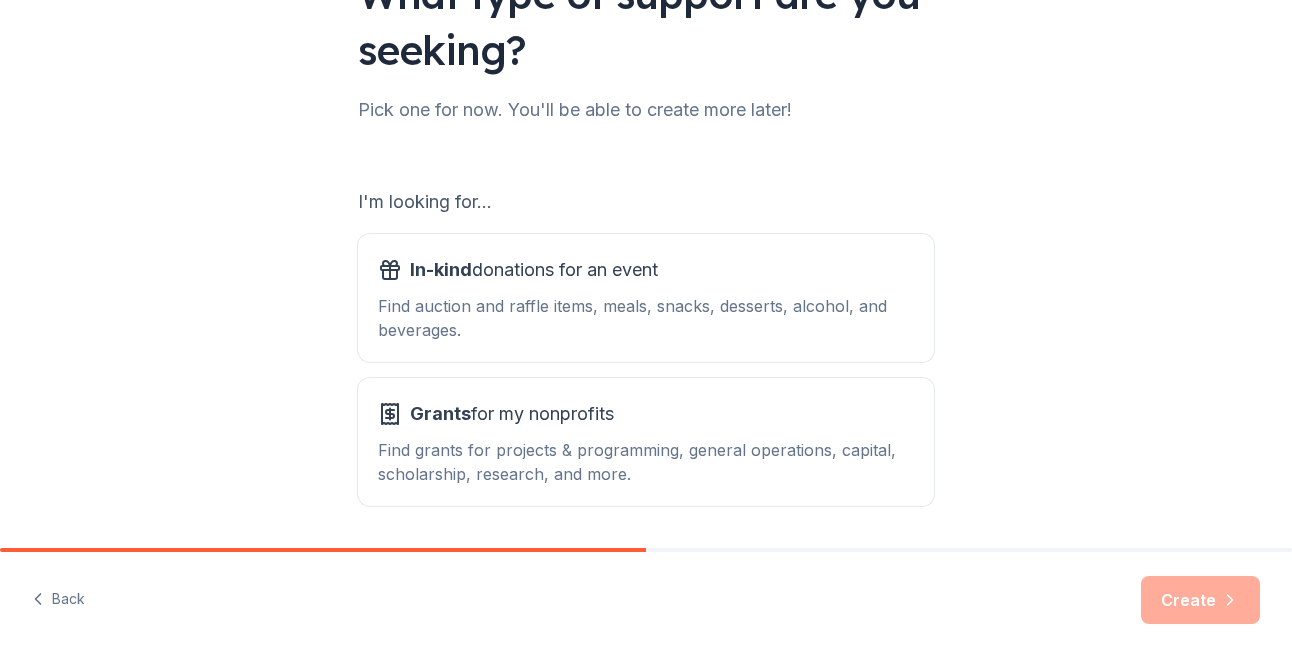 scroll, scrollTop: 214, scrollLeft: 0, axis: vertical 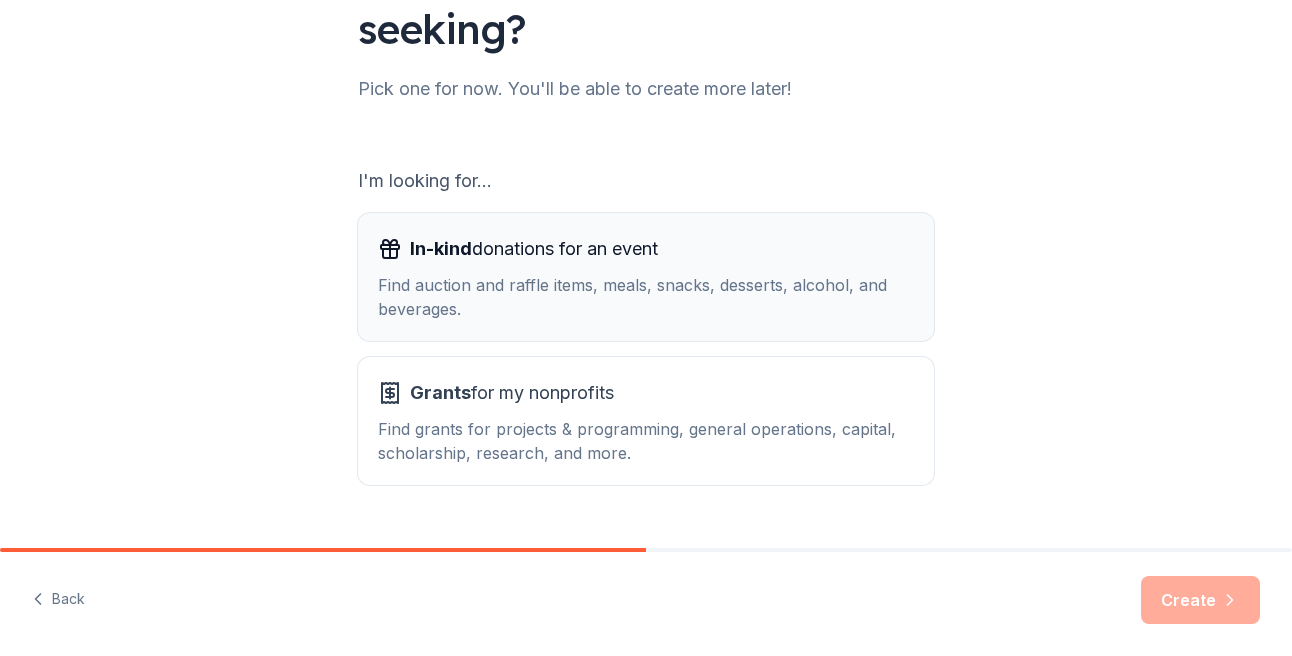 click on "In-kind  donations for an event" at bounding box center [534, 249] 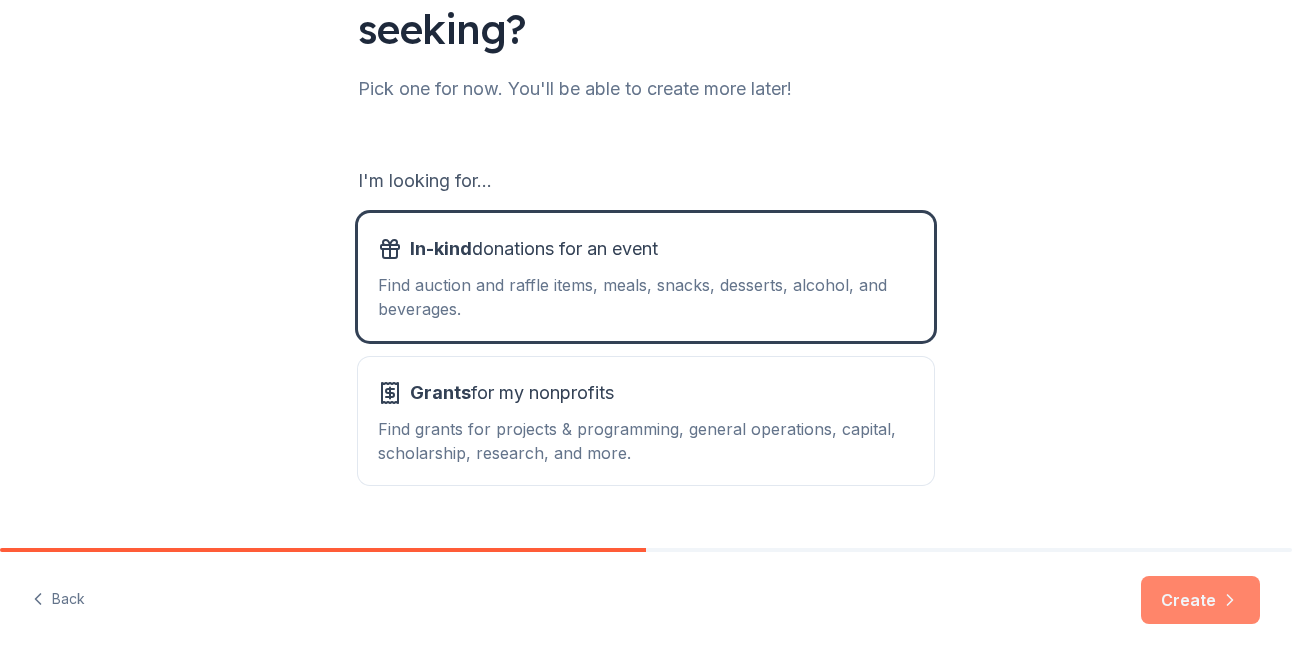 click on "Create" at bounding box center [1200, 600] 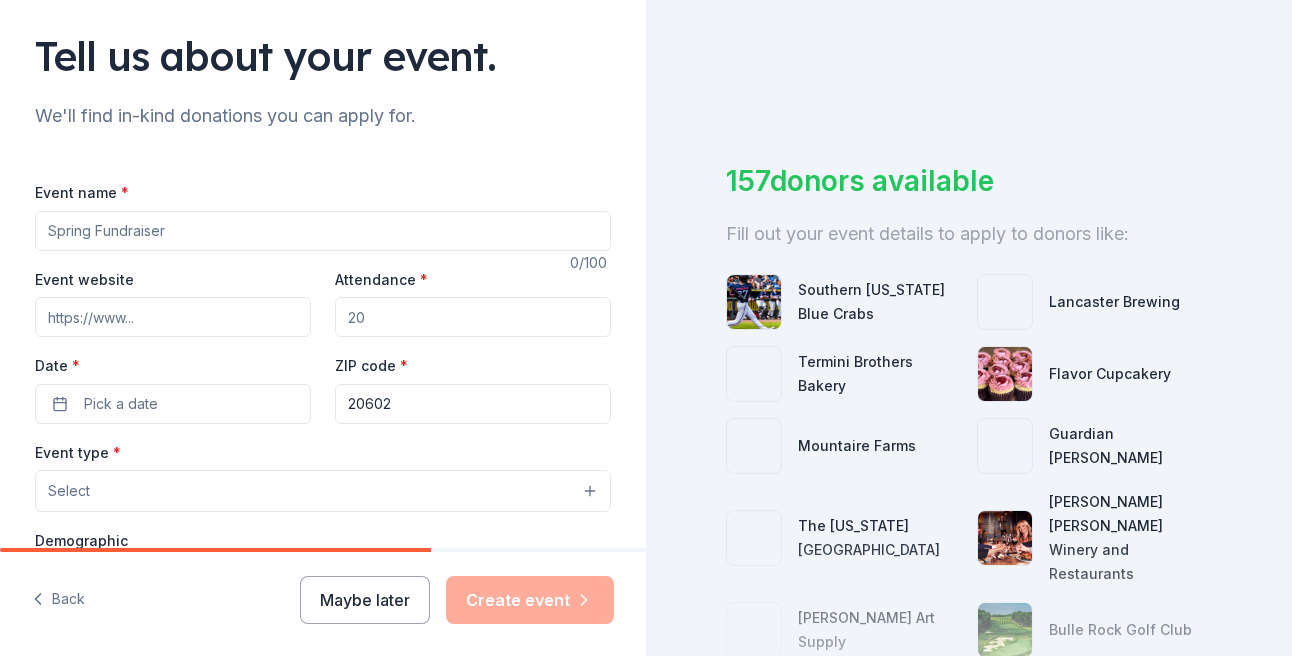 scroll, scrollTop: 134, scrollLeft: 0, axis: vertical 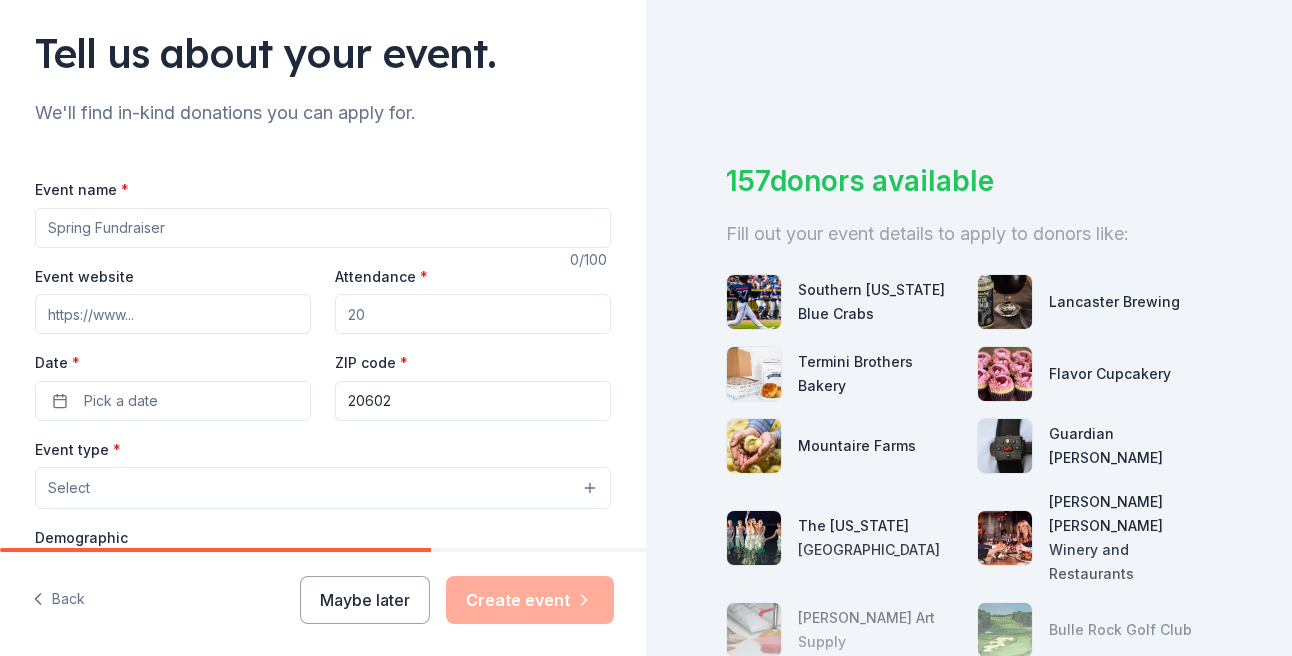 click on "Event name *" at bounding box center [323, 228] 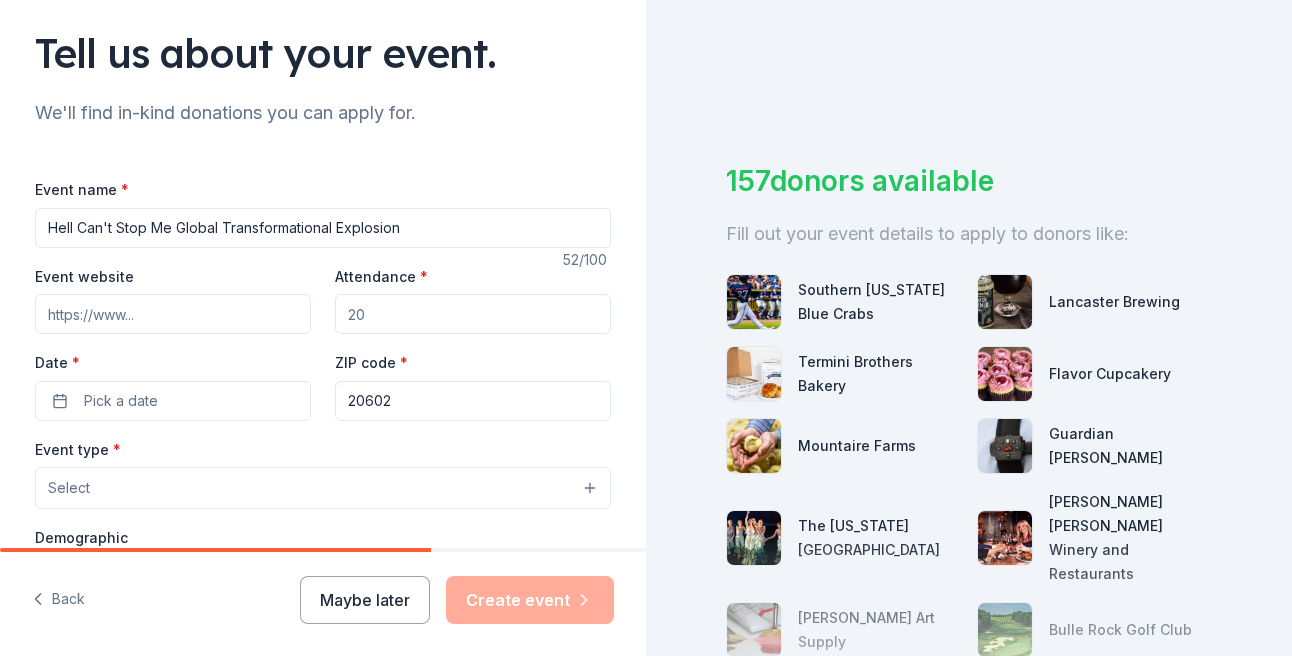type on "Hell Can't Stop Me Global Transformational Explosion" 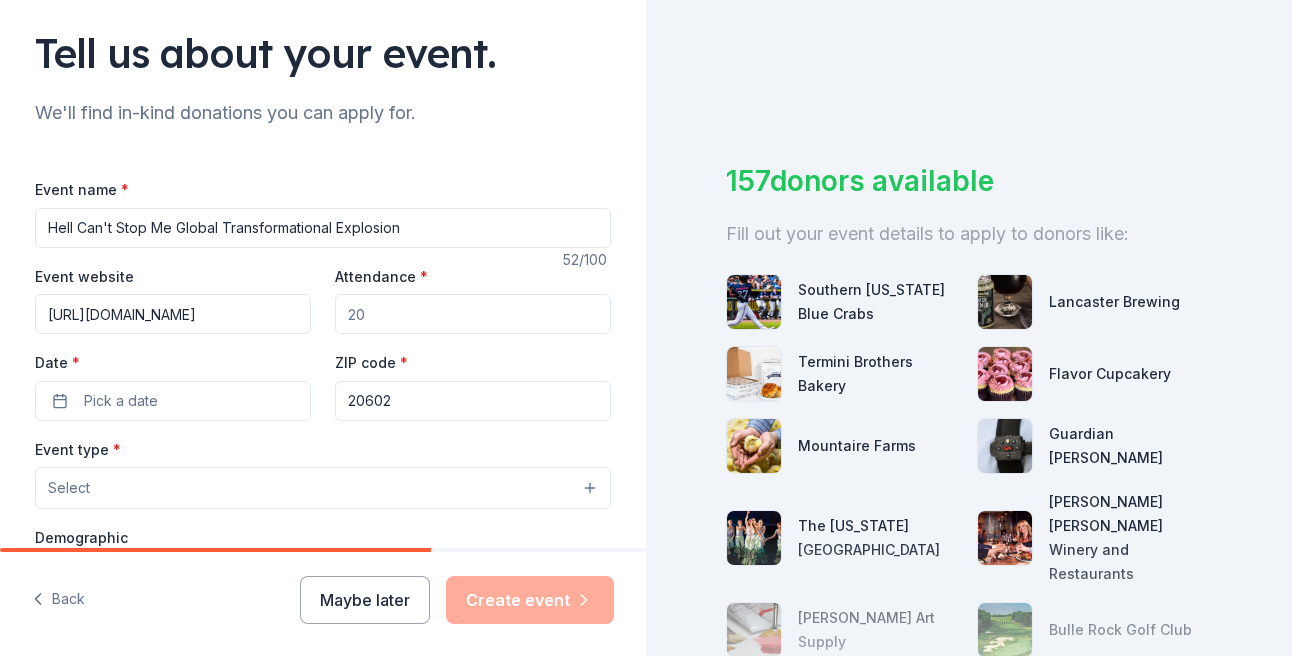 scroll, scrollTop: 0, scrollLeft: 402, axis: horizontal 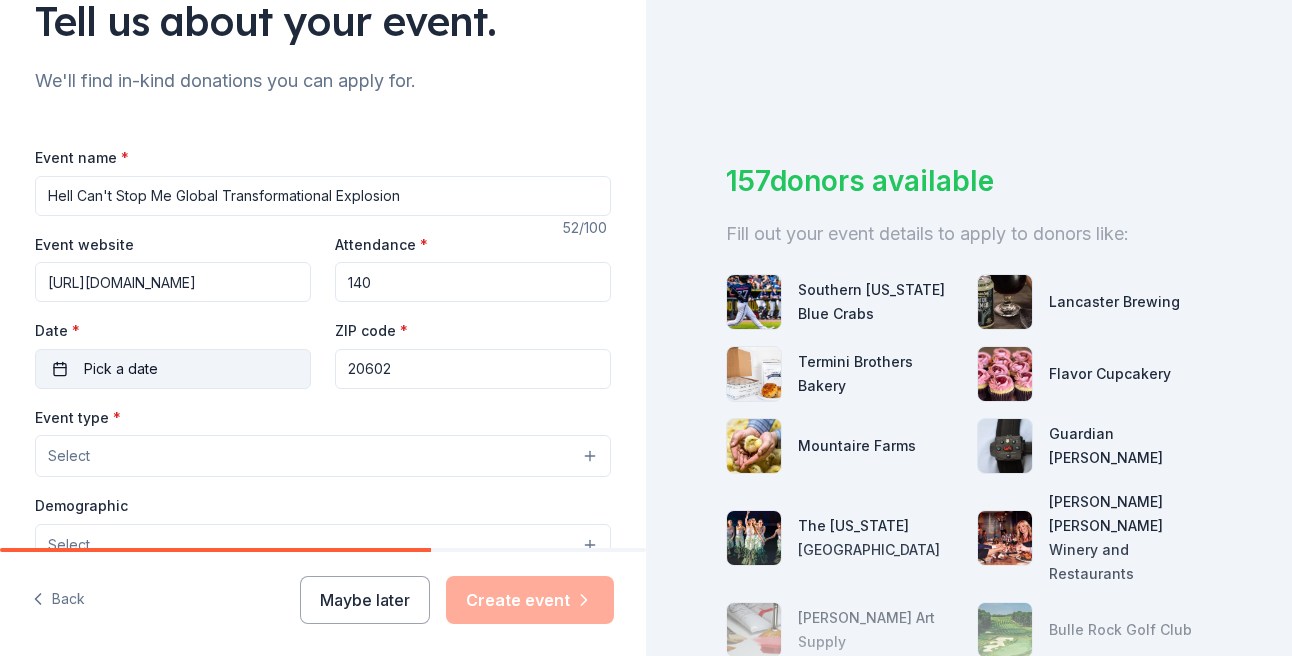 type on "140" 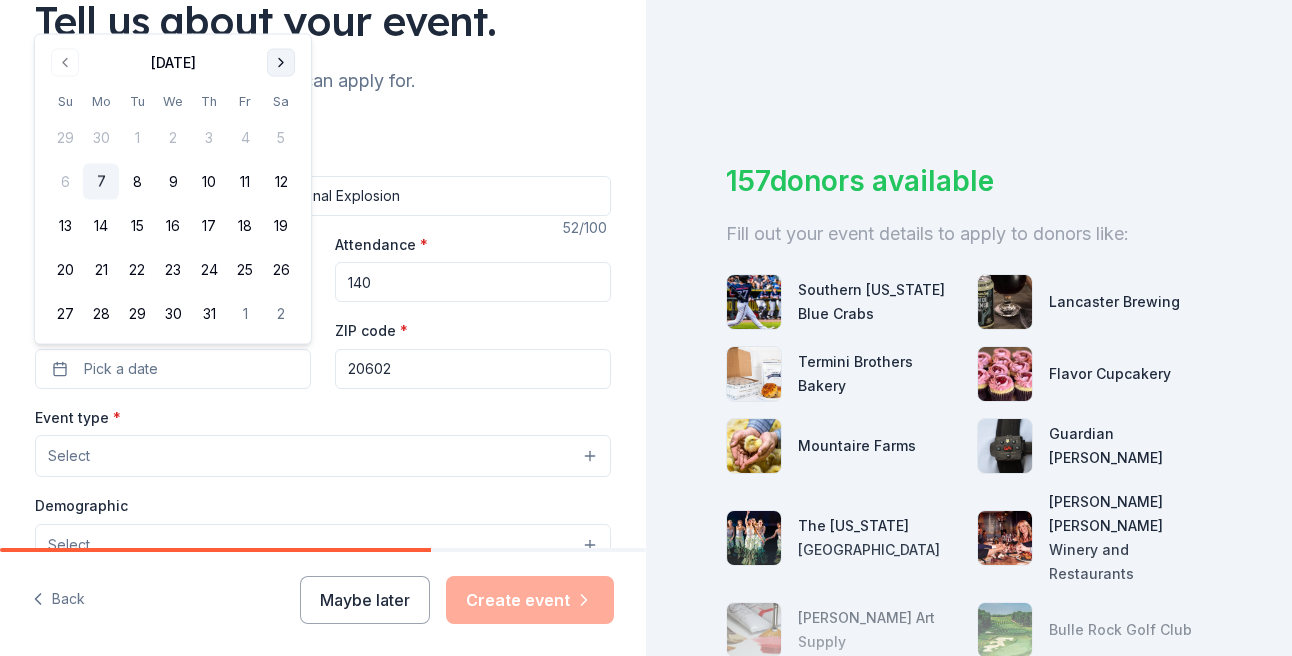 click at bounding box center [281, 63] 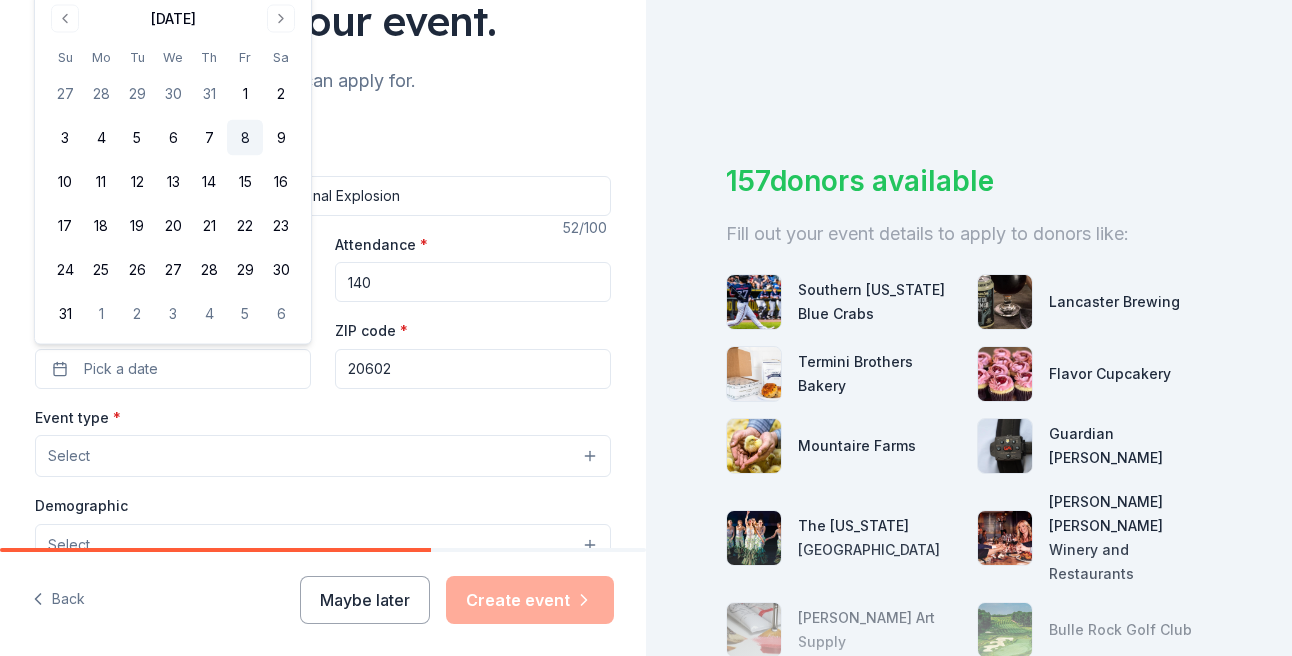 click on "8" at bounding box center (245, 138) 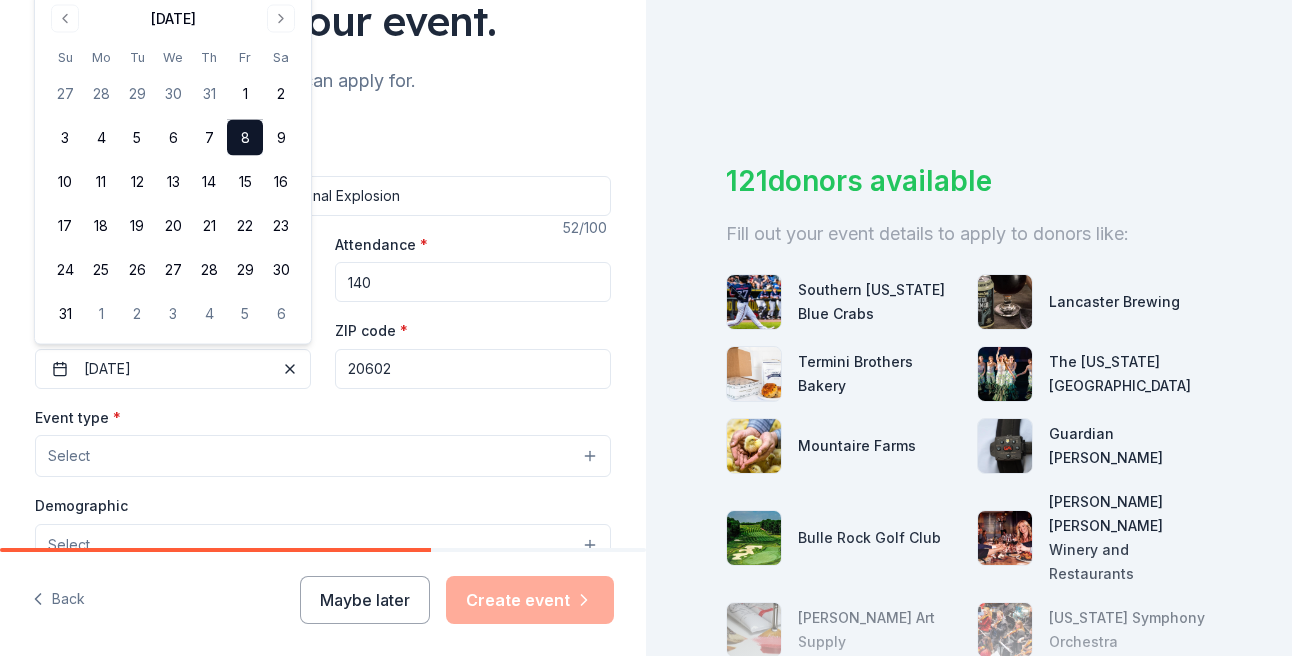 click on "20602" at bounding box center [473, 369] 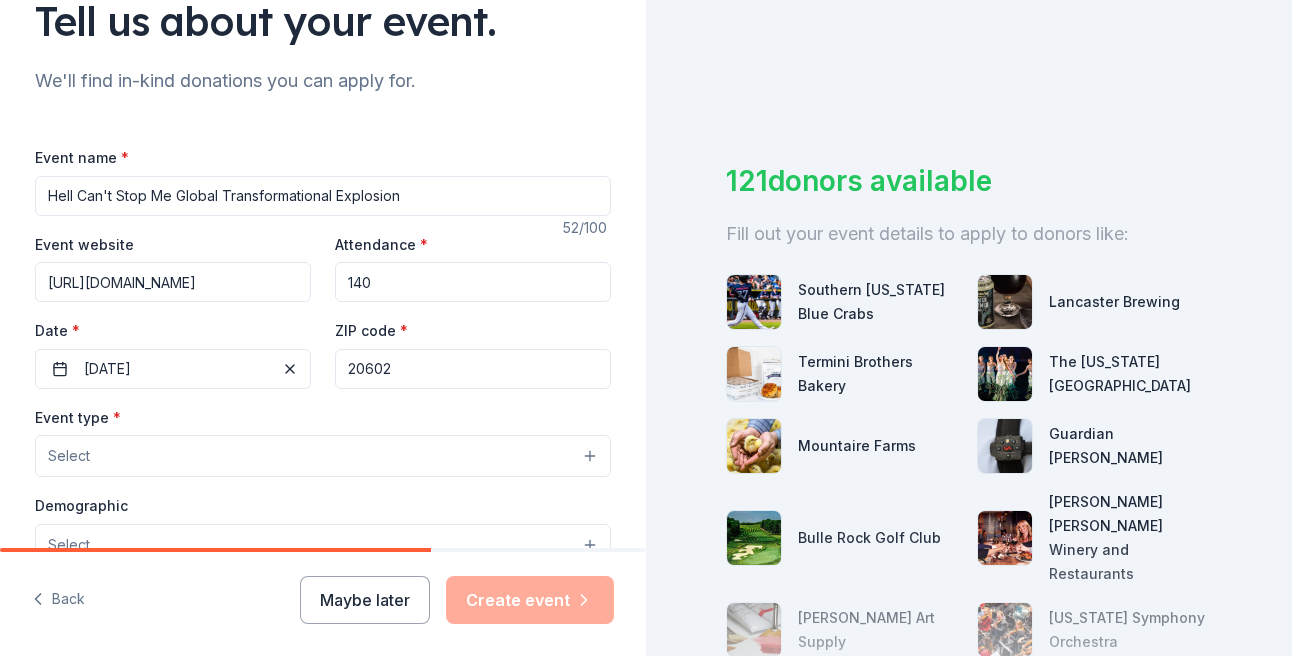 click on "20602" at bounding box center (473, 369) 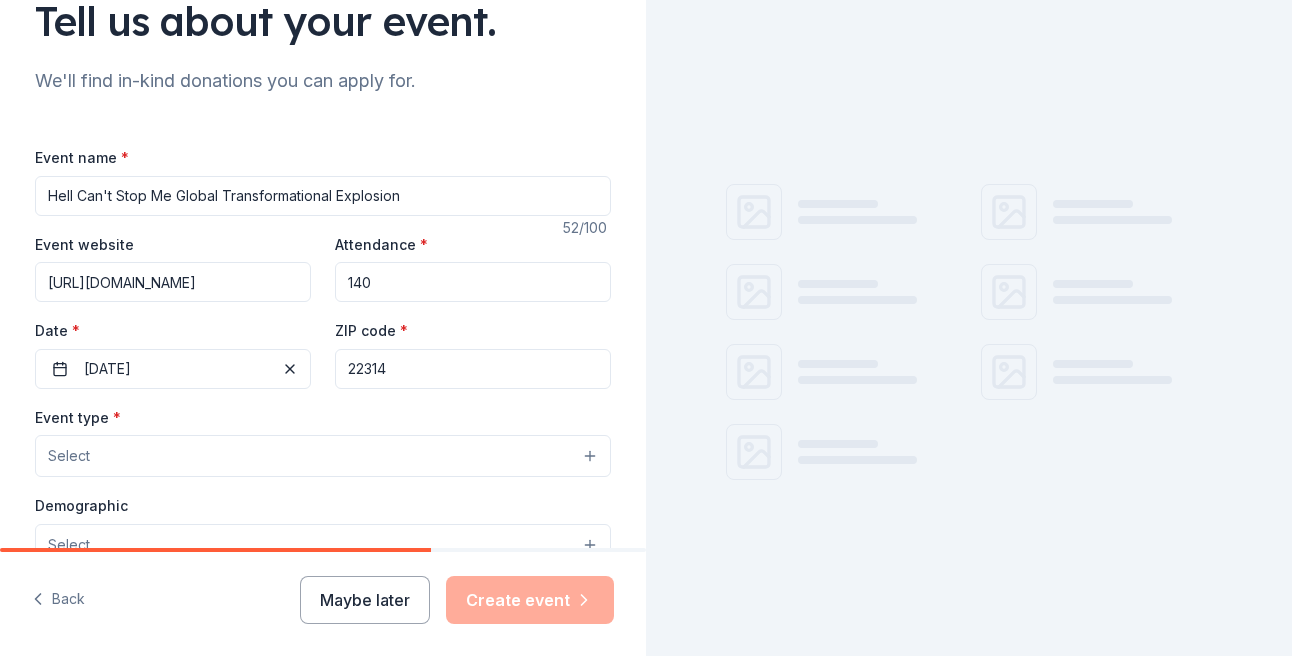 type on "22314" 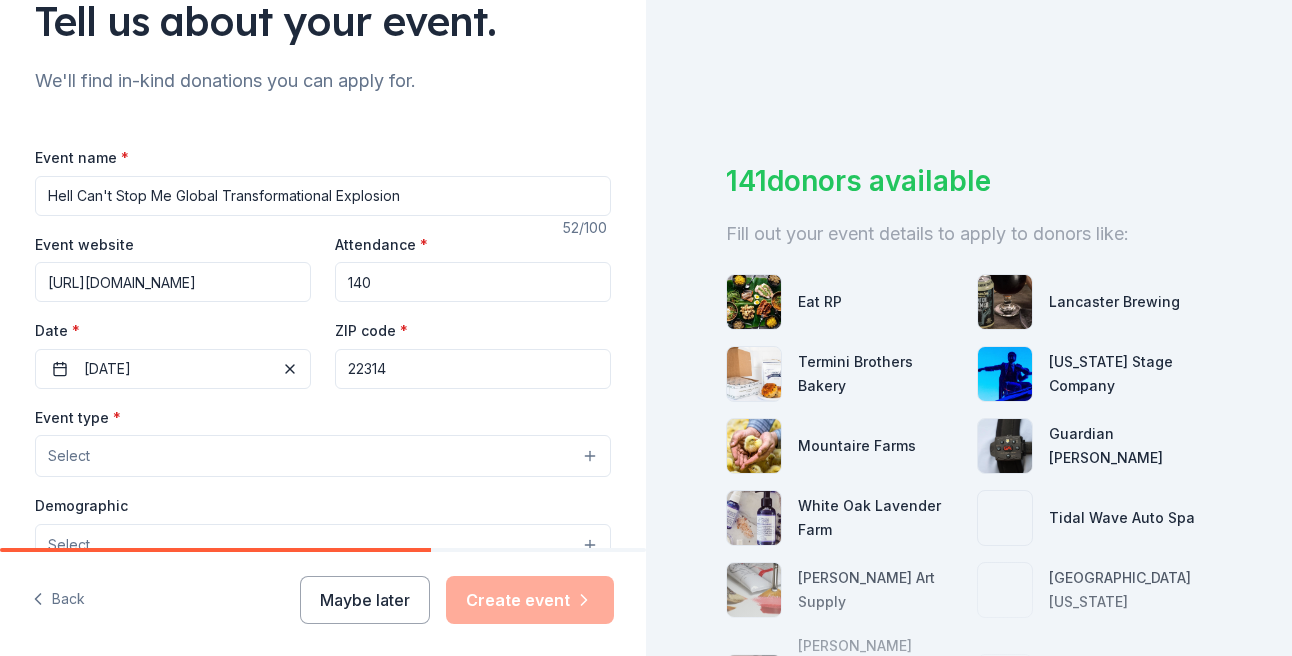 click on "Event name * Hell Can't Stop Me Global Transformational Explosion 52 /100 Event website https://lp.constantcontactpages.com/ev/reg/h4jcnqq/lp/e36a5ef8-7c84-49a0-8817-c5fc888afe82 Attendance * 140 Date * 08/08/2025 ZIP code * 22314 Event type * Select Demographic Select We use this information to help brands find events with their target demographic to sponsor their products. Mailing address Apt/unit Description What are you looking for? * Auction & raffle Meals Snacks Desserts Alcohol Beverages Send me reminders Email me reminders of donor application deadlines Recurring event" at bounding box center [323, 607] 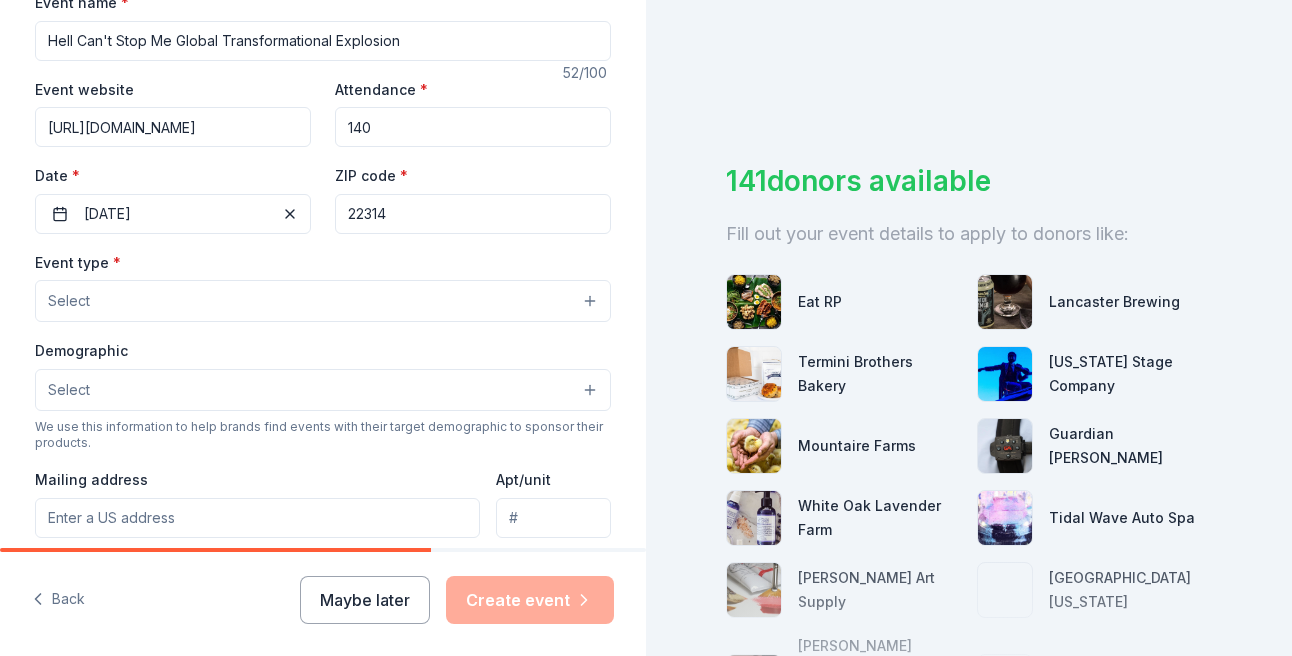 scroll, scrollTop: 323, scrollLeft: 0, axis: vertical 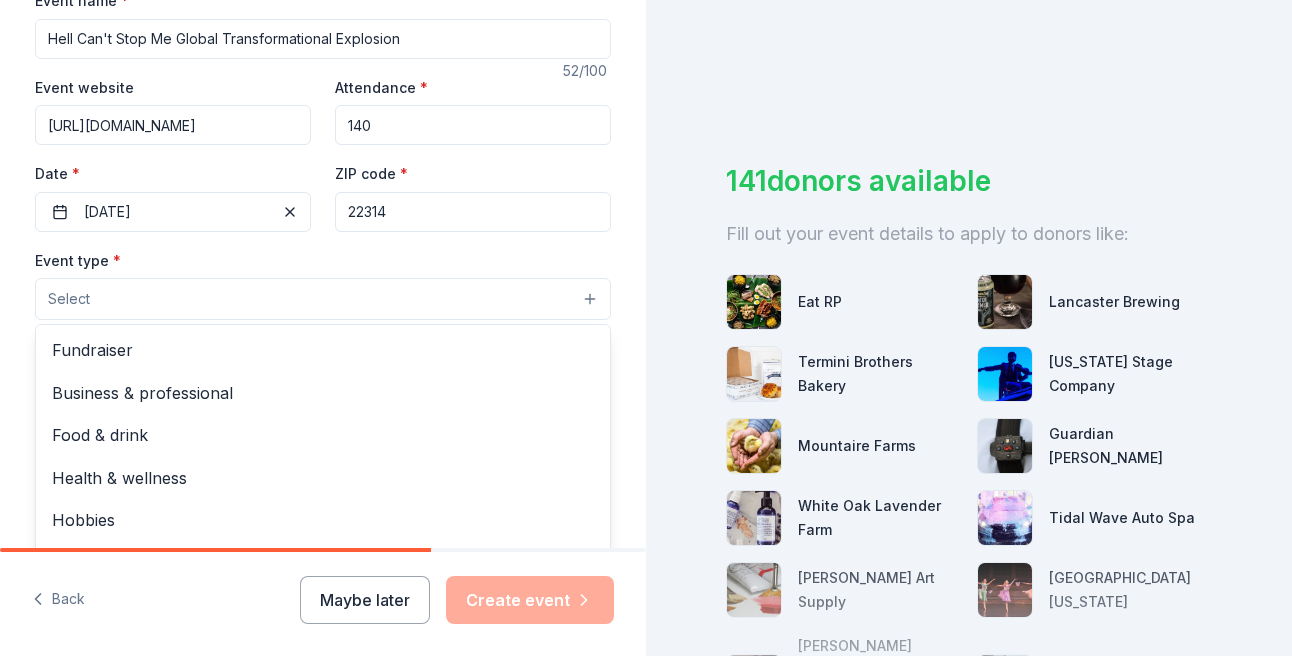 click on "Select" at bounding box center [323, 299] 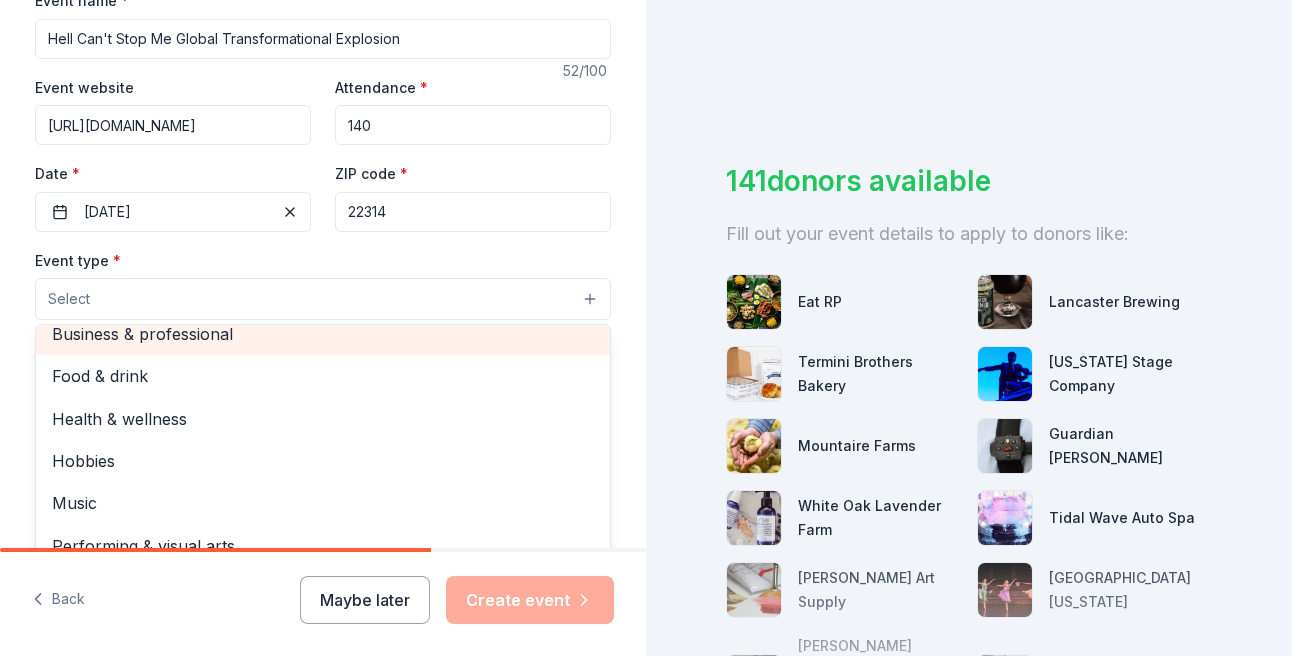 scroll, scrollTop: 66, scrollLeft: 0, axis: vertical 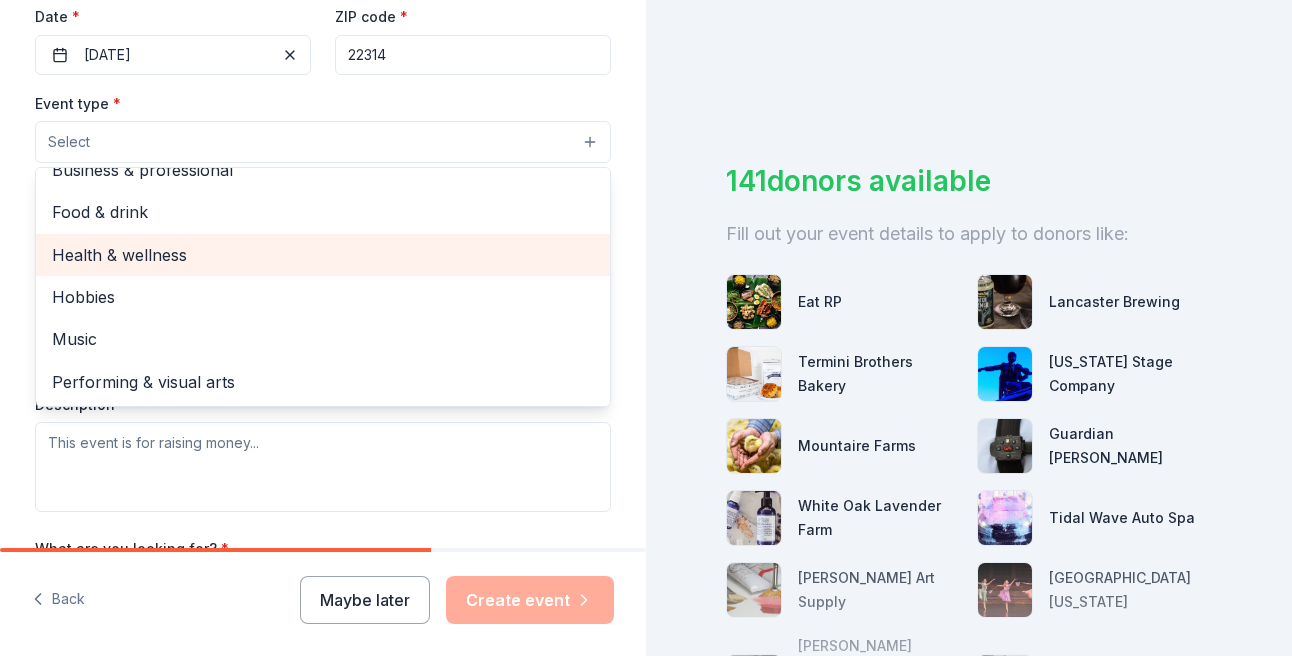 click on "Health & wellness" at bounding box center (323, 255) 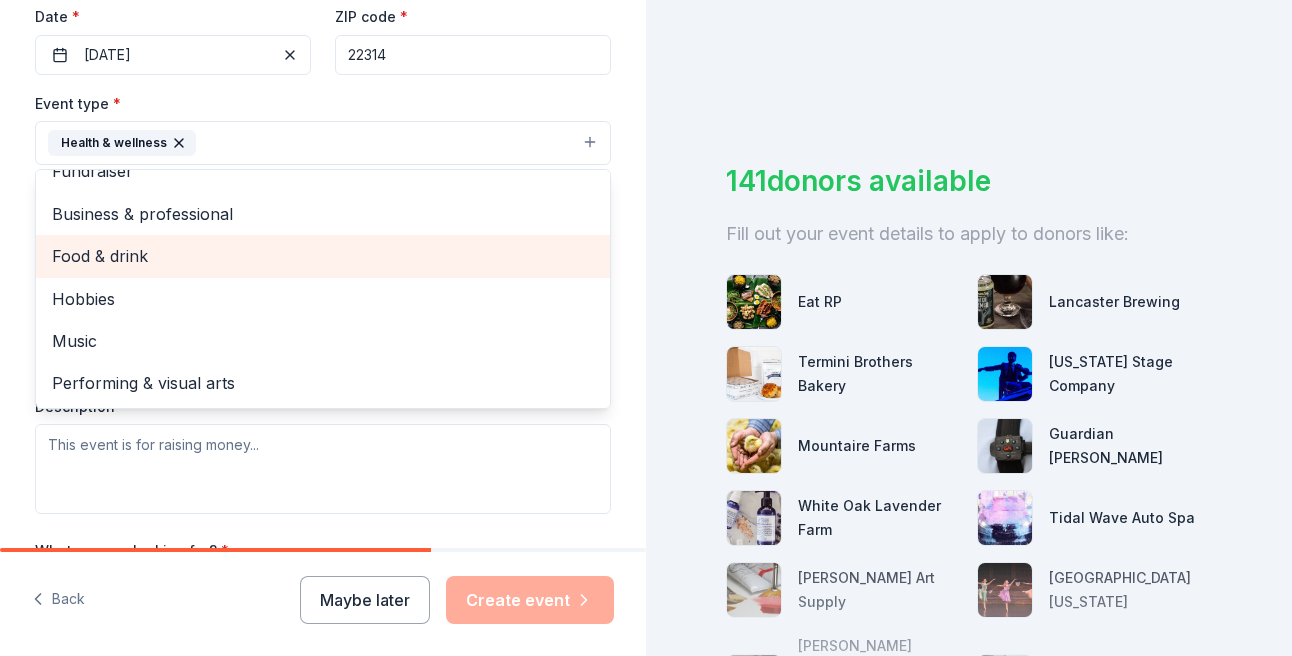 scroll, scrollTop: 24, scrollLeft: 0, axis: vertical 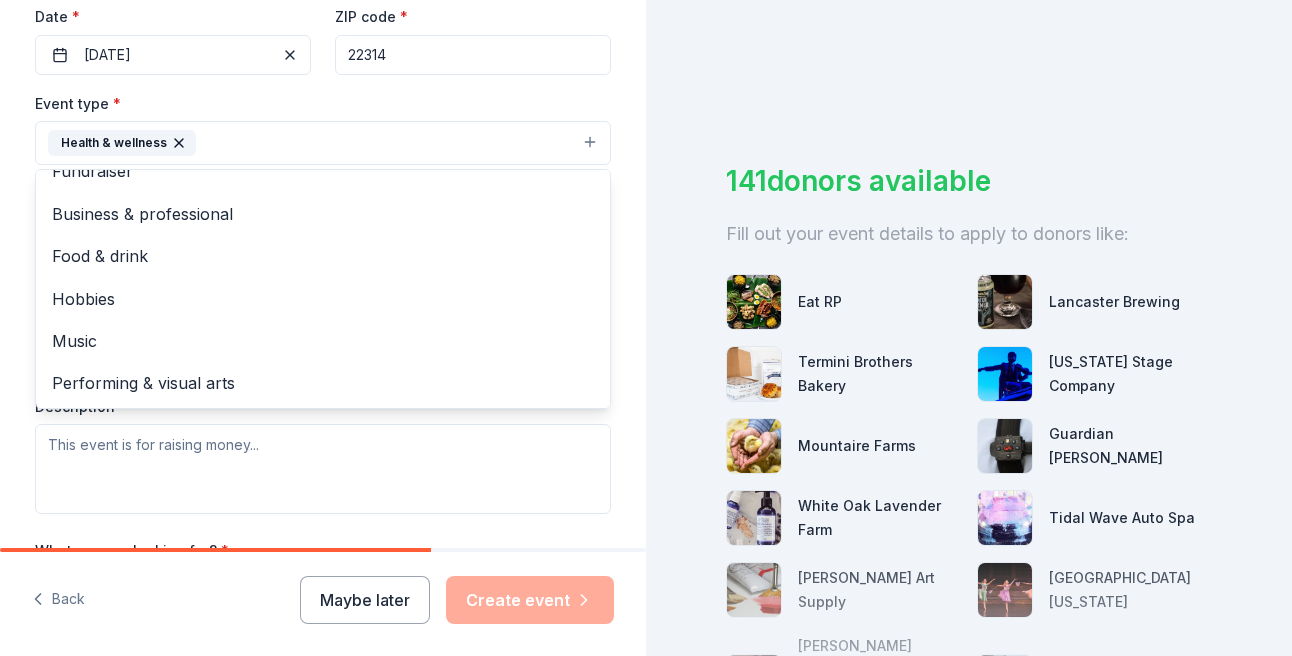 click on "Tell us about your event. We'll find in-kind donations you can apply for. Event name * Hell Can't Stop Me Global Transformational Explosion 52 /100 Event website https://lp.constantcontactpages.com/ev/reg/h4jcnqq/lp/e36a5ef8-7c84-49a0-8817-c5fc888afe82 Attendance * 140 Date * 08/08/2025 ZIP code * 22314 Event type * Health & wellness Fundraiser Business & professional Food & drink Hobbies Music Performing & visual arts Demographic Select We use this information to help brands find events with their target demographic to sponsor their products. Mailing address Apt/unit Description What are you looking for? * Auction & raffle Meals Snacks Desserts Alcohol Beverages Send me reminders Email me reminders of donor application deadlines Recurring event" at bounding box center [323, 186] 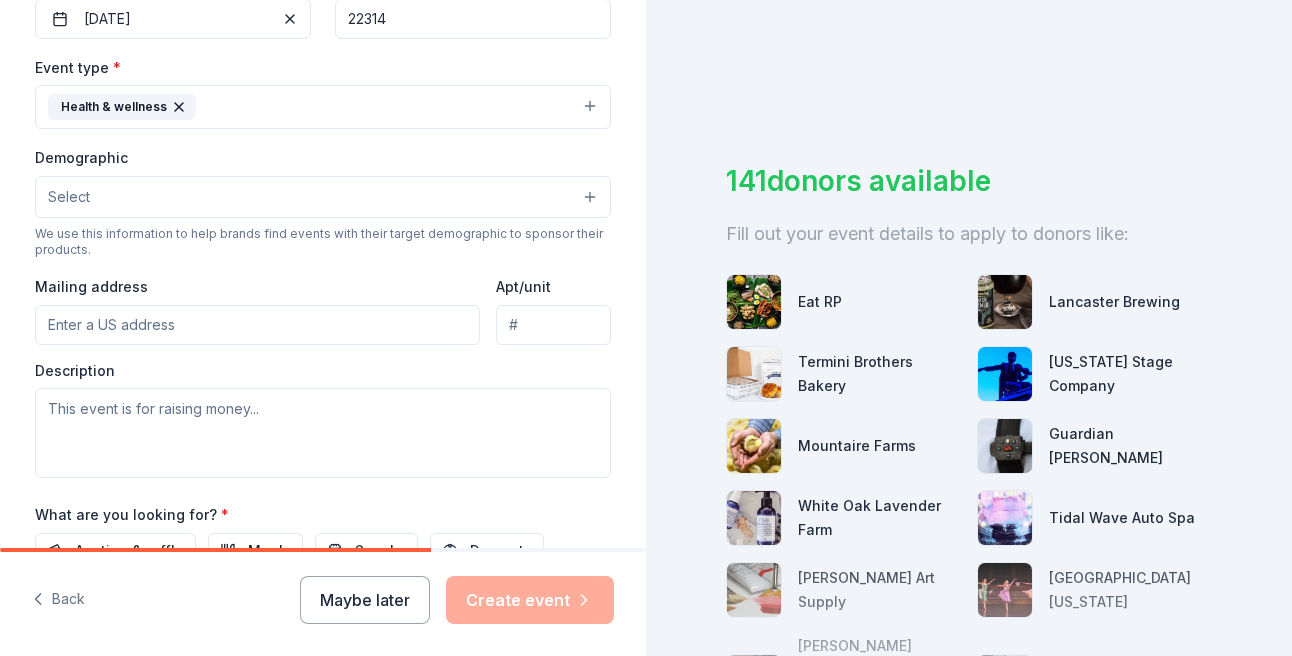 scroll, scrollTop: 541, scrollLeft: 0, axis: vertical 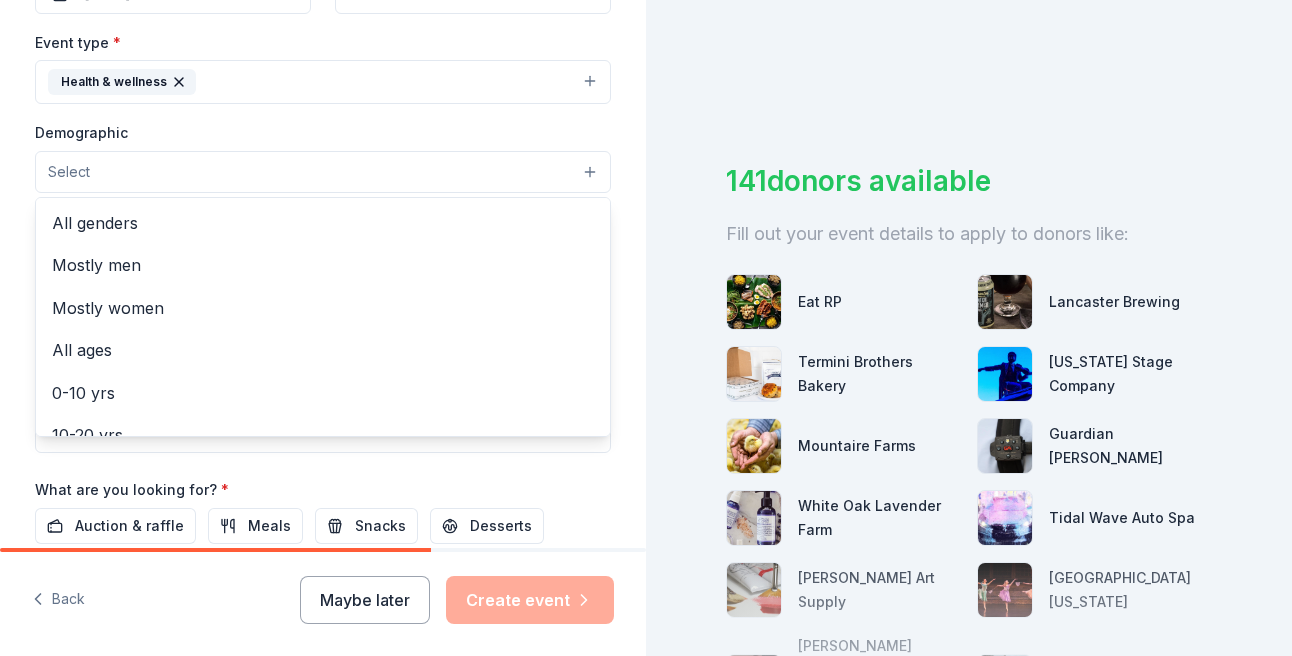 click on "Select" at bounding box center (323, 172) 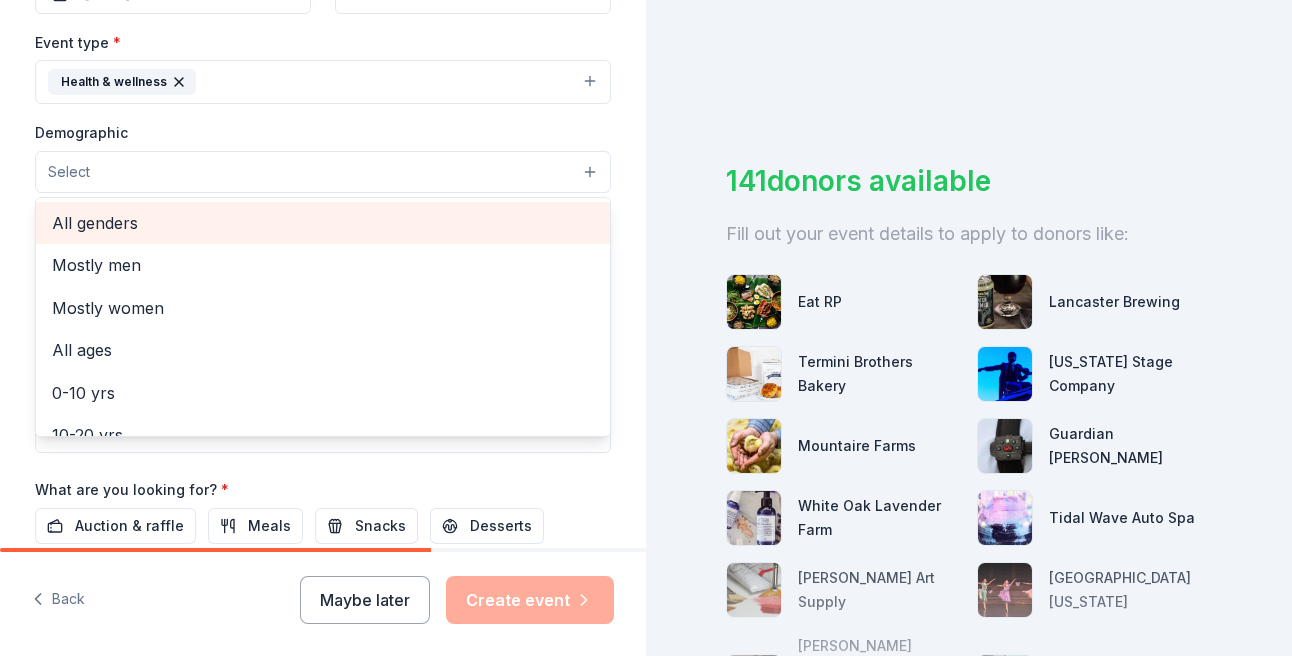 click on "All genders" at bounding box center (323, 223) 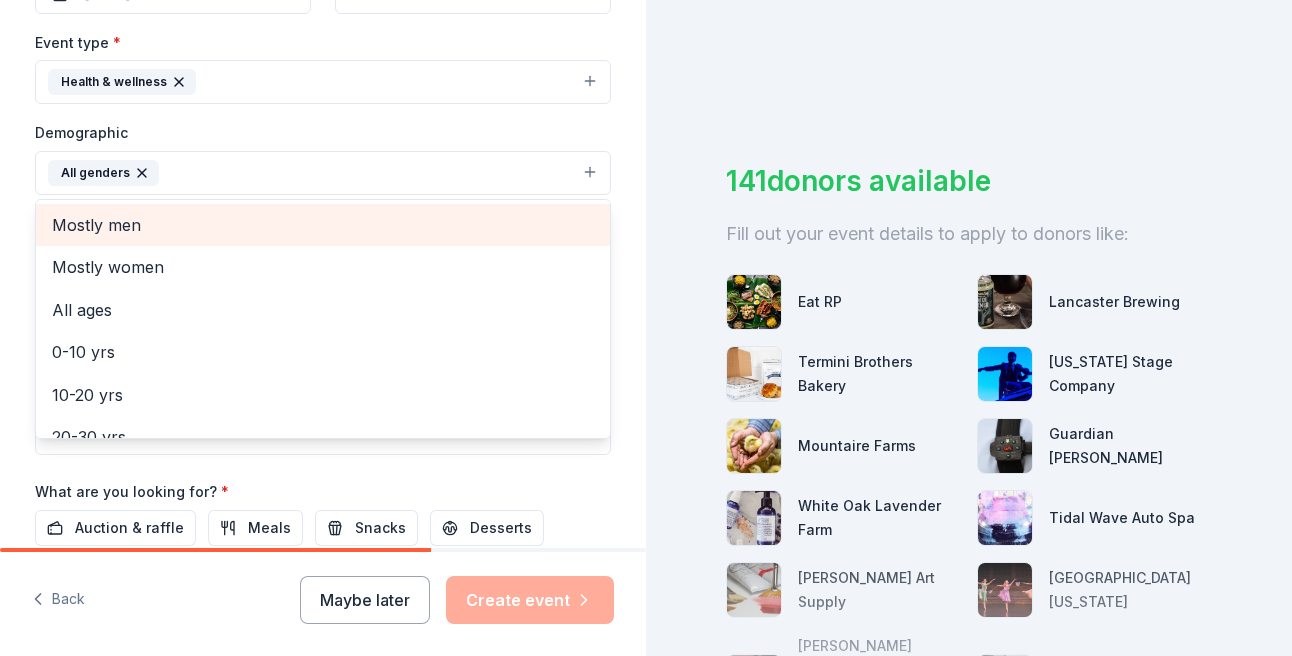 click on "Mostly men" at bounding box center [323, 225] 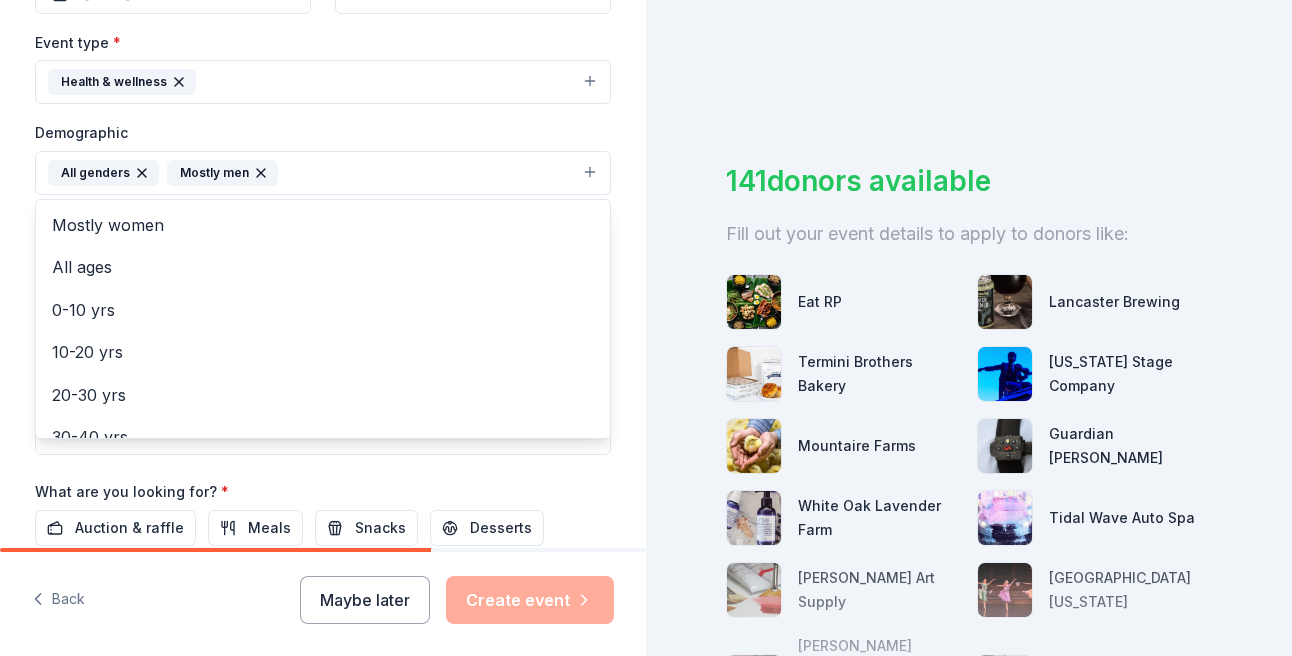 click 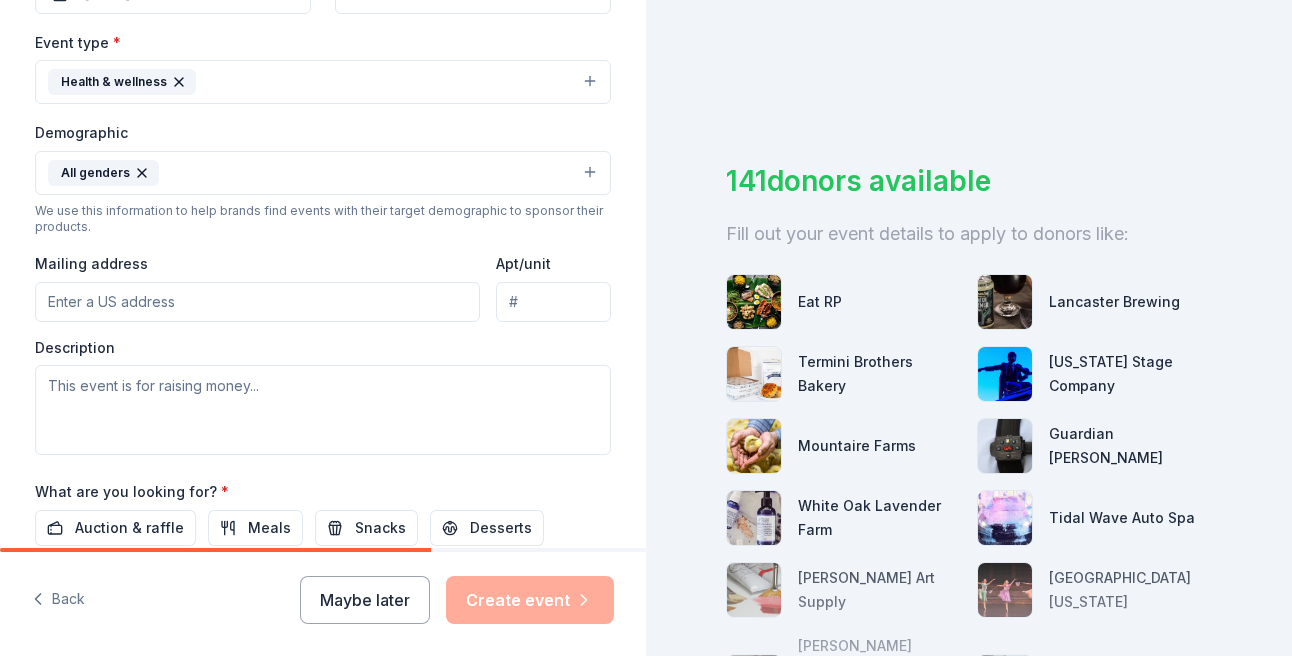 click on "Mailing address" at bounding box center (257, 286) 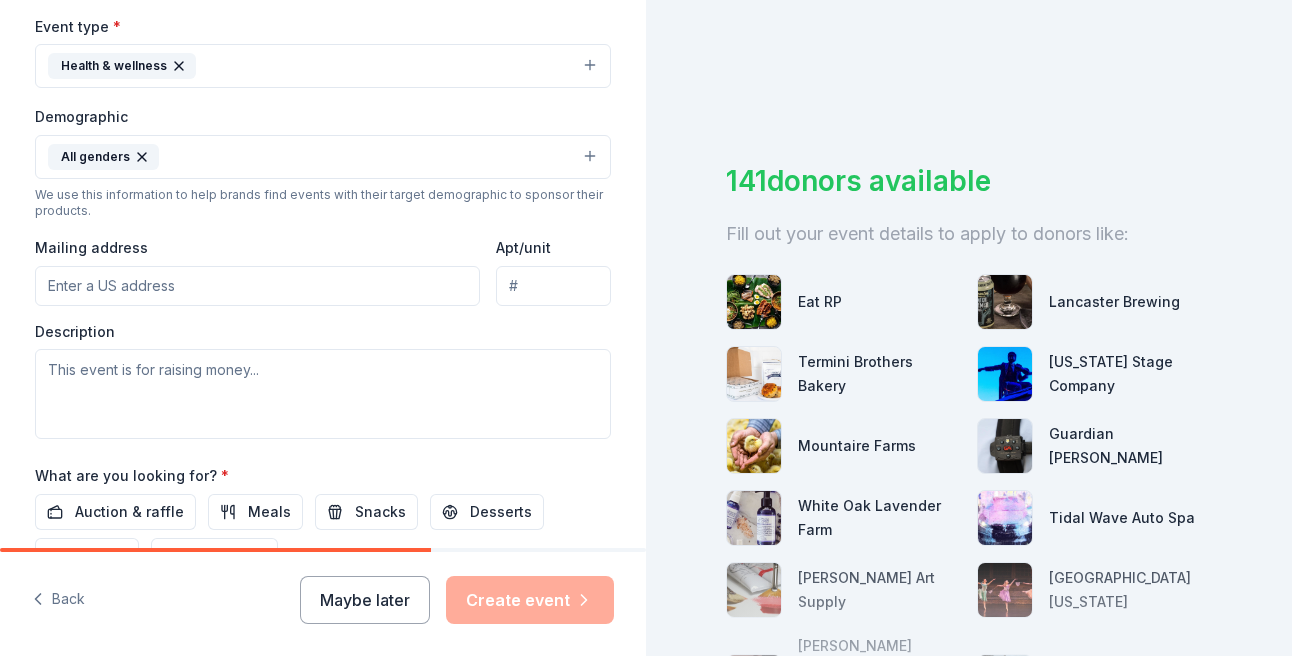 scroll, scrollTop: 559, scrollLeft: 0, axis: vertical 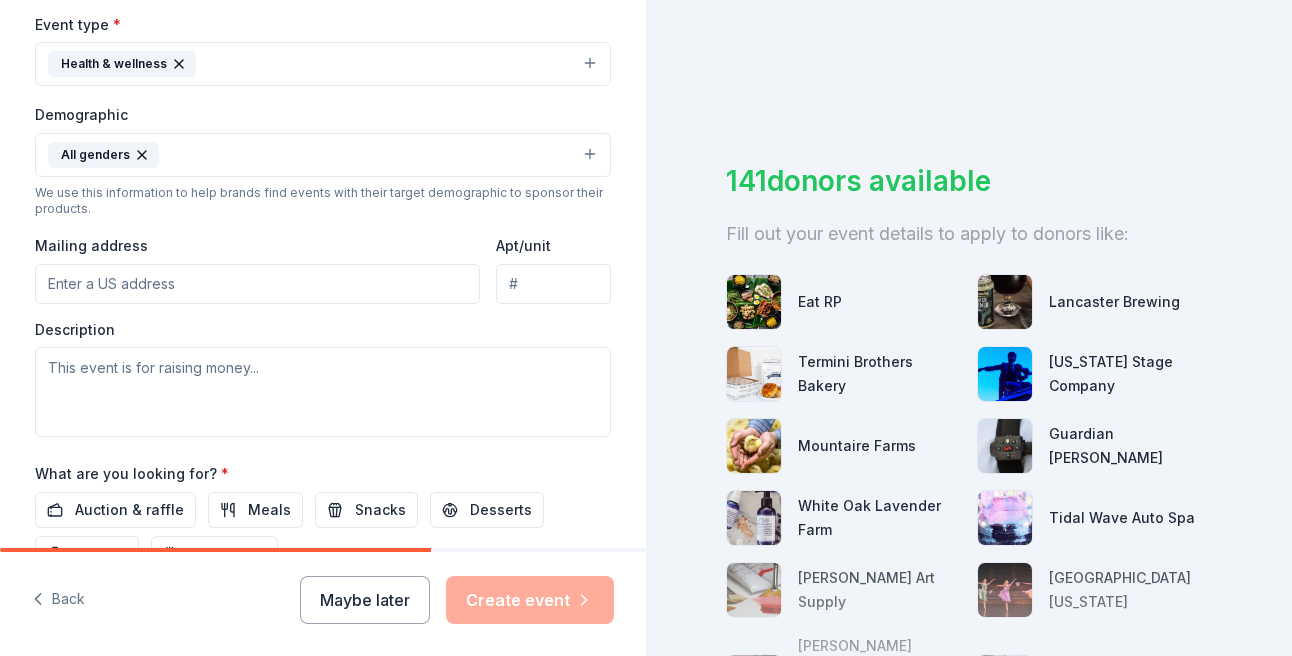 click on "Mailing address" at bounding box center [257, 284] 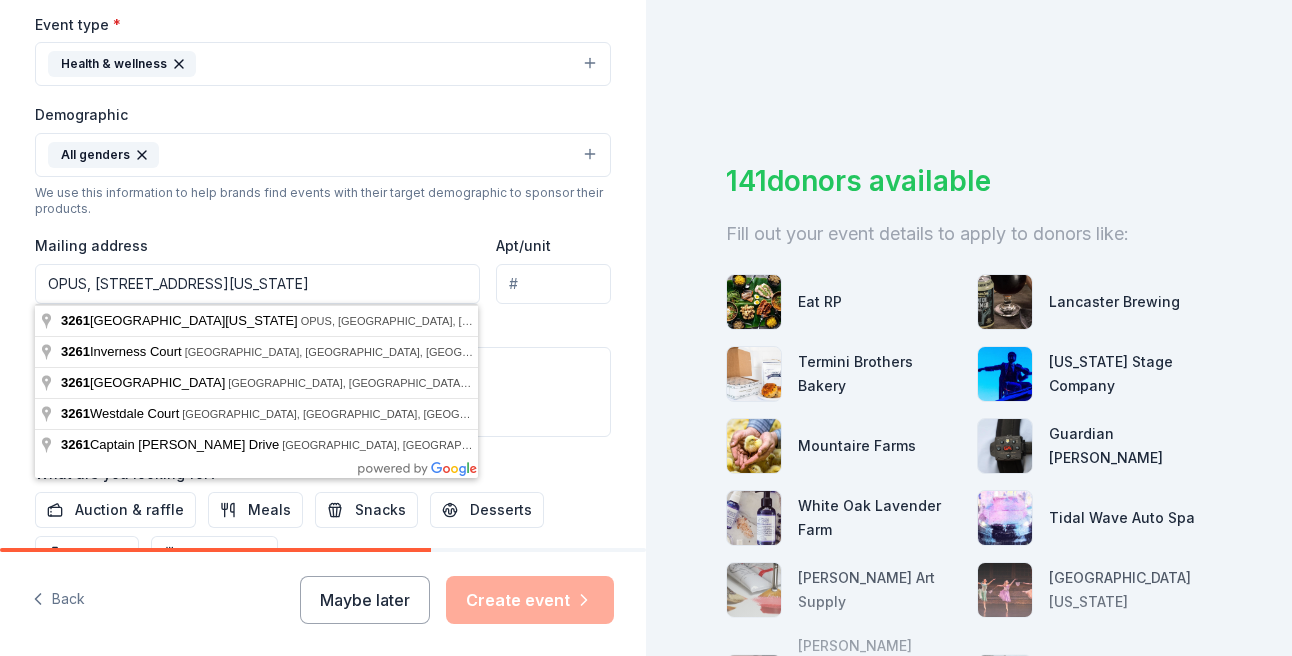 type on "3261 Old Washington Road, Waldorf, MD, 20603" 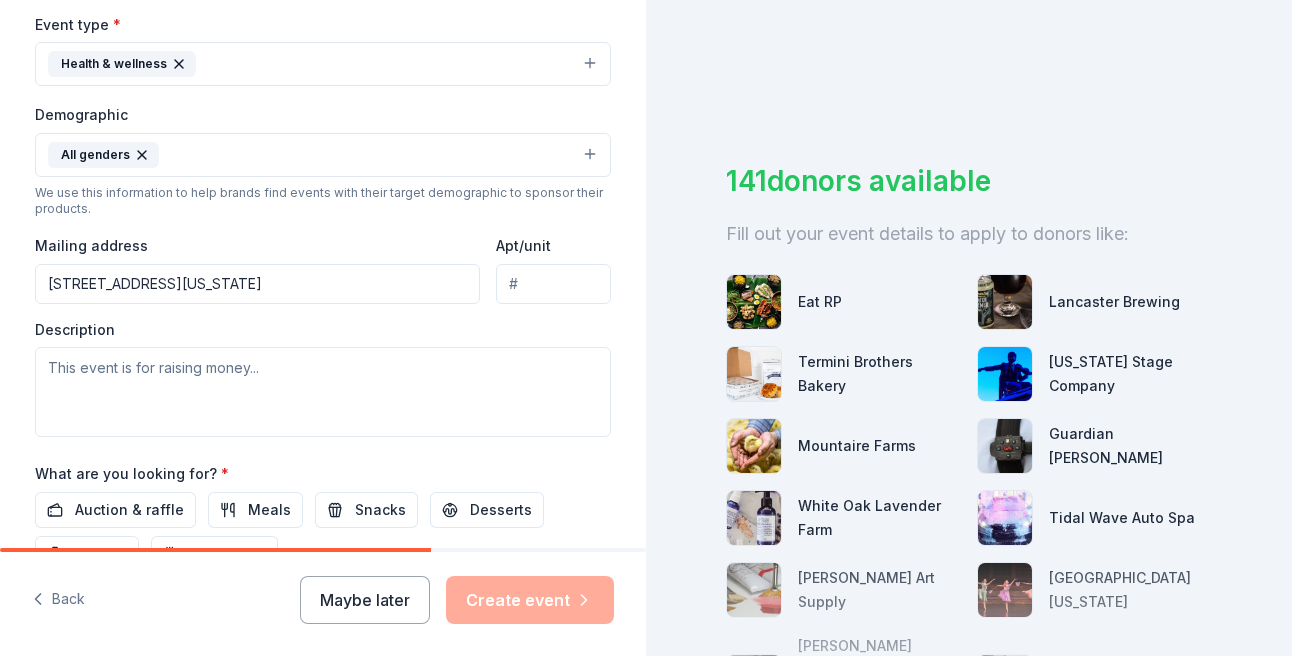 click on "Apt/unit" at bounding box center [553, 284] 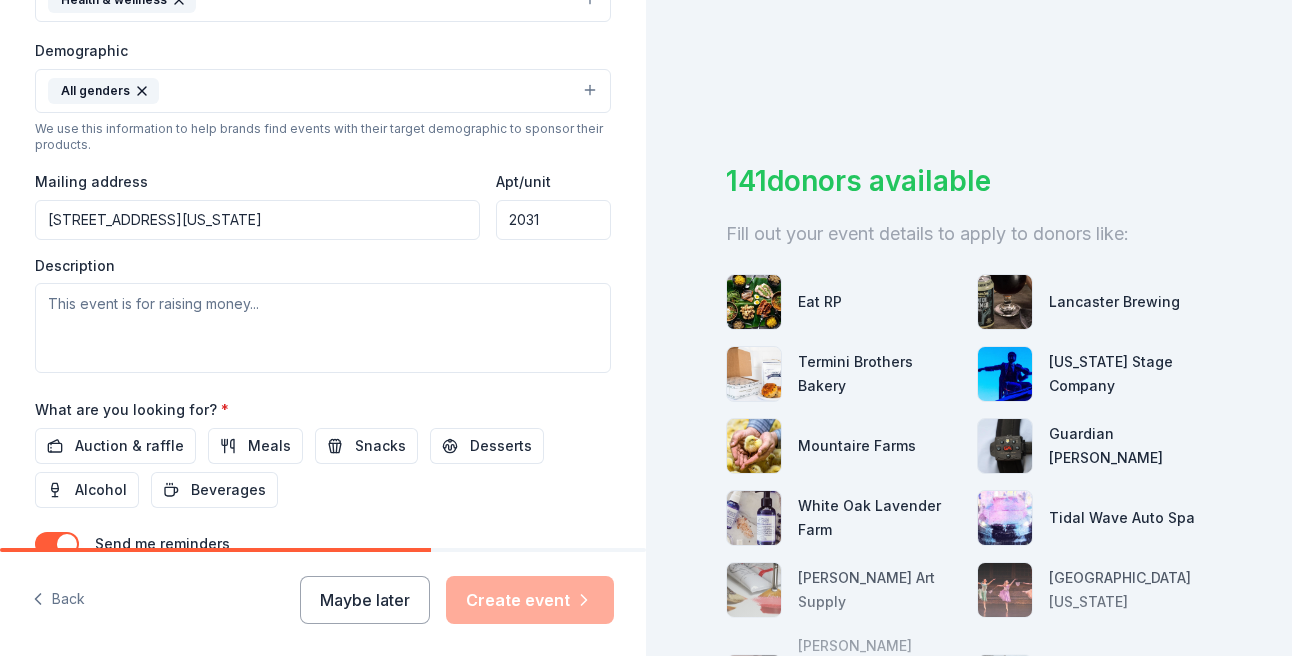 scroll, scrollTop: 628, scrollLeft: 0, axis: vertical 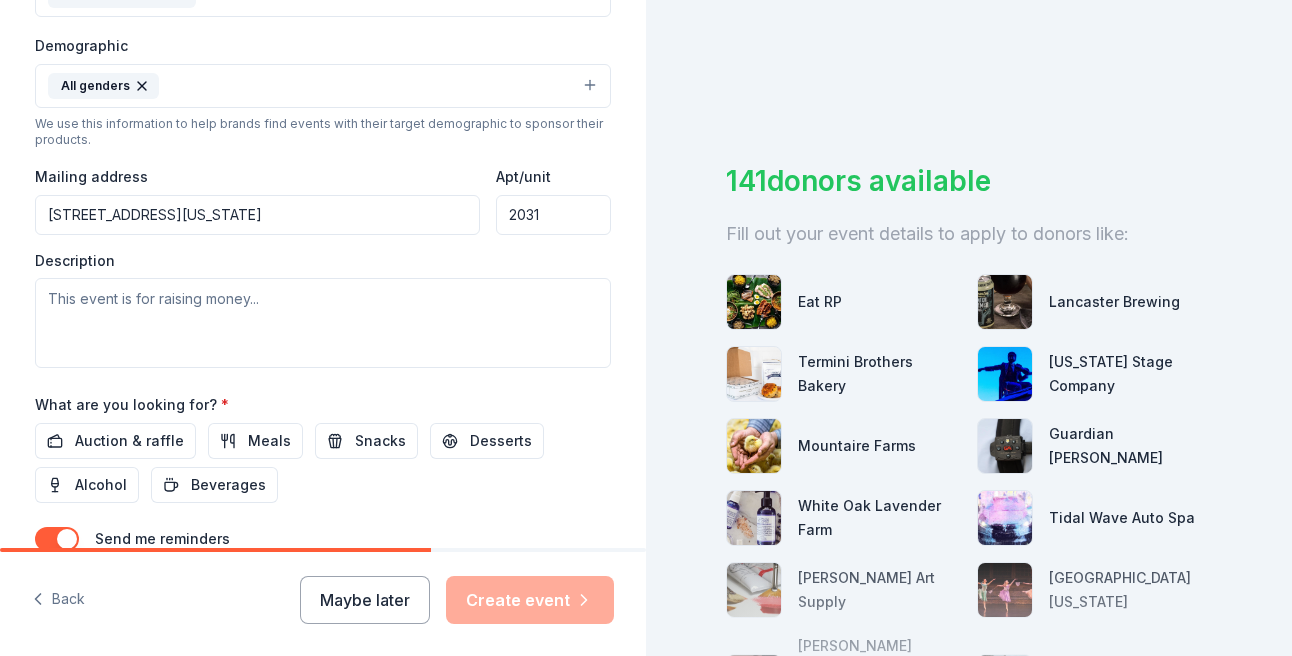 type on "2031" 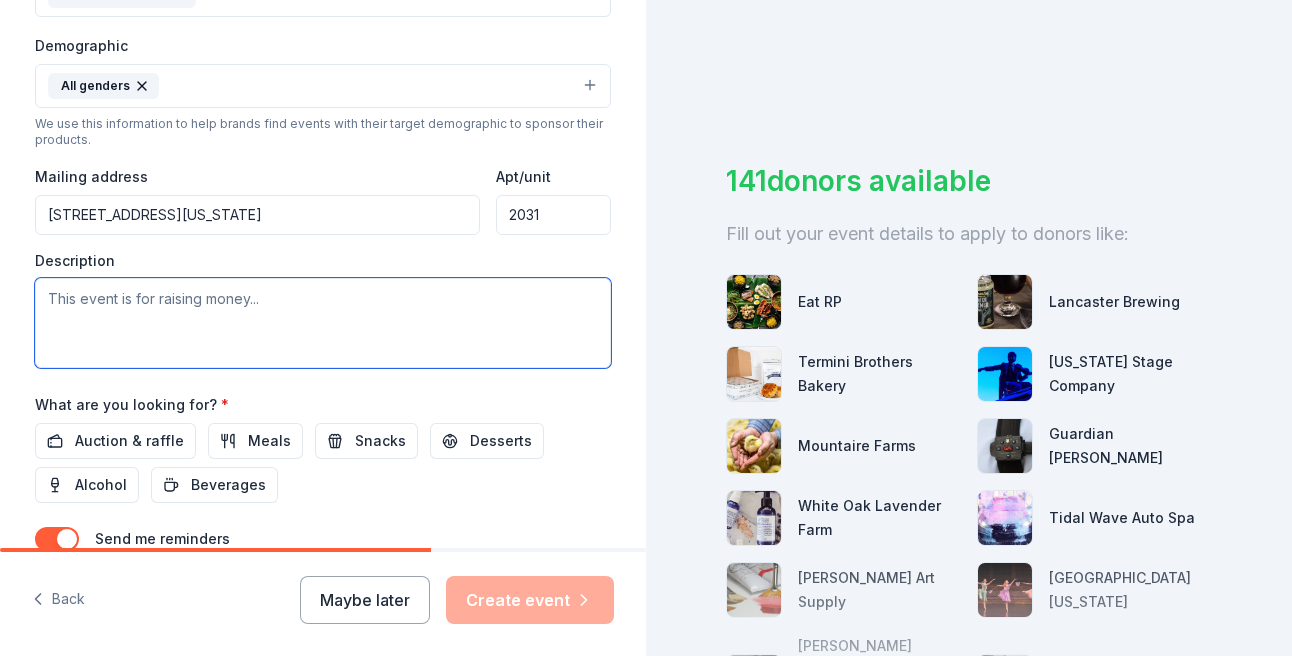 click at bounding box center (323, 323) 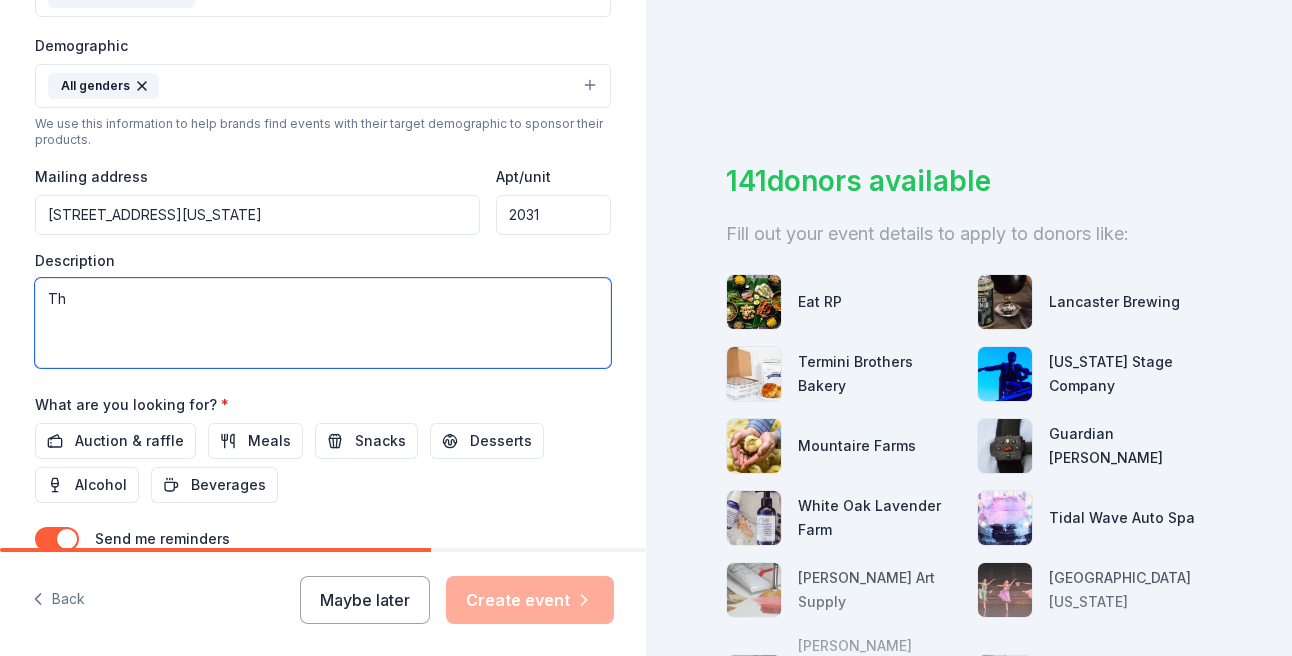type on "T" 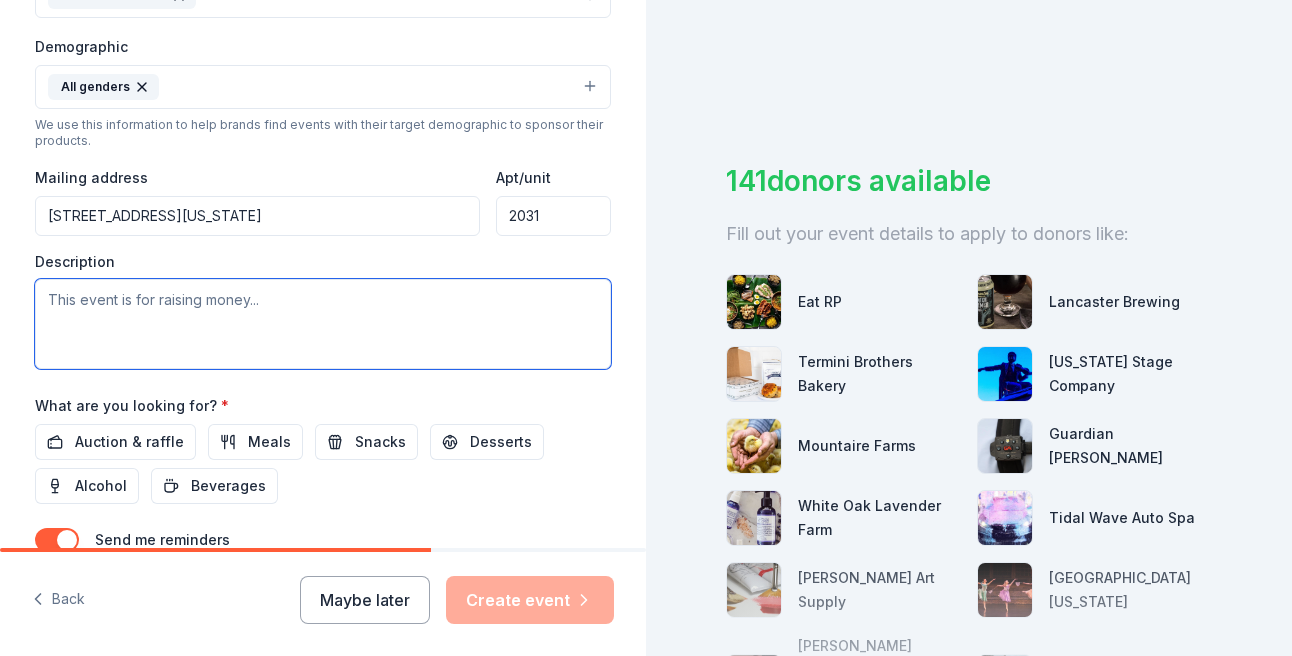 scroll, scrollTop: 619, scrollLeft: 0, axis: vertical 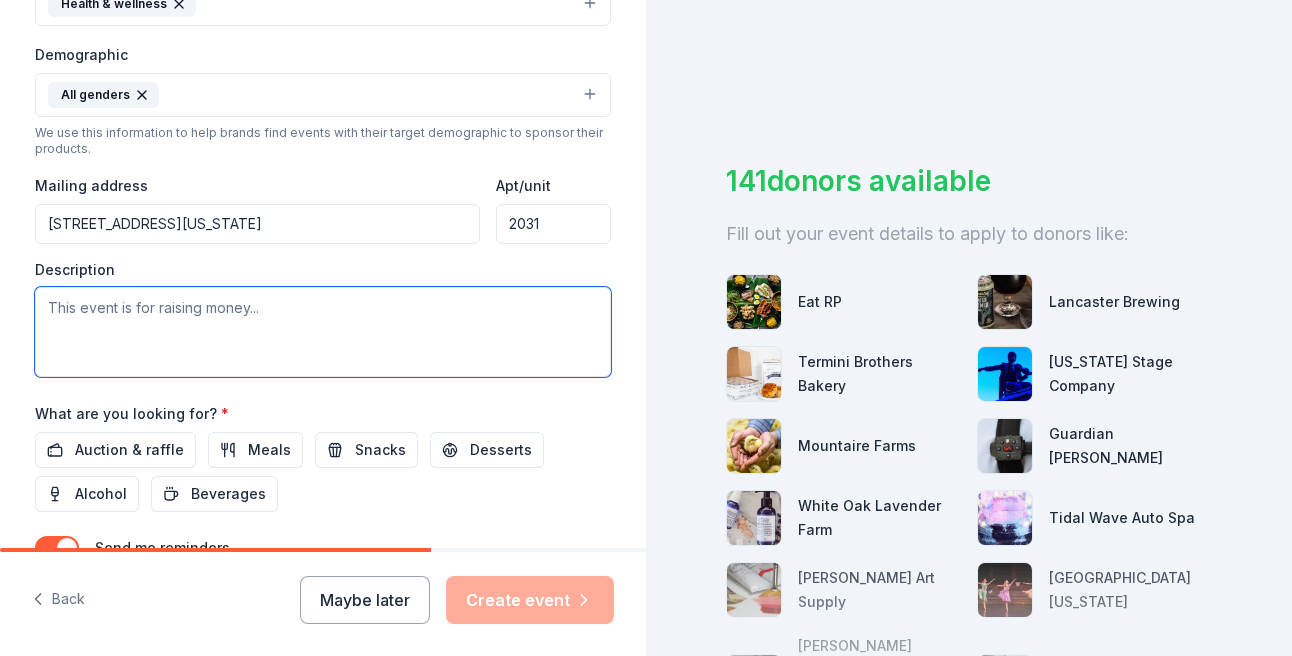 click at bounding box center [323, 332] 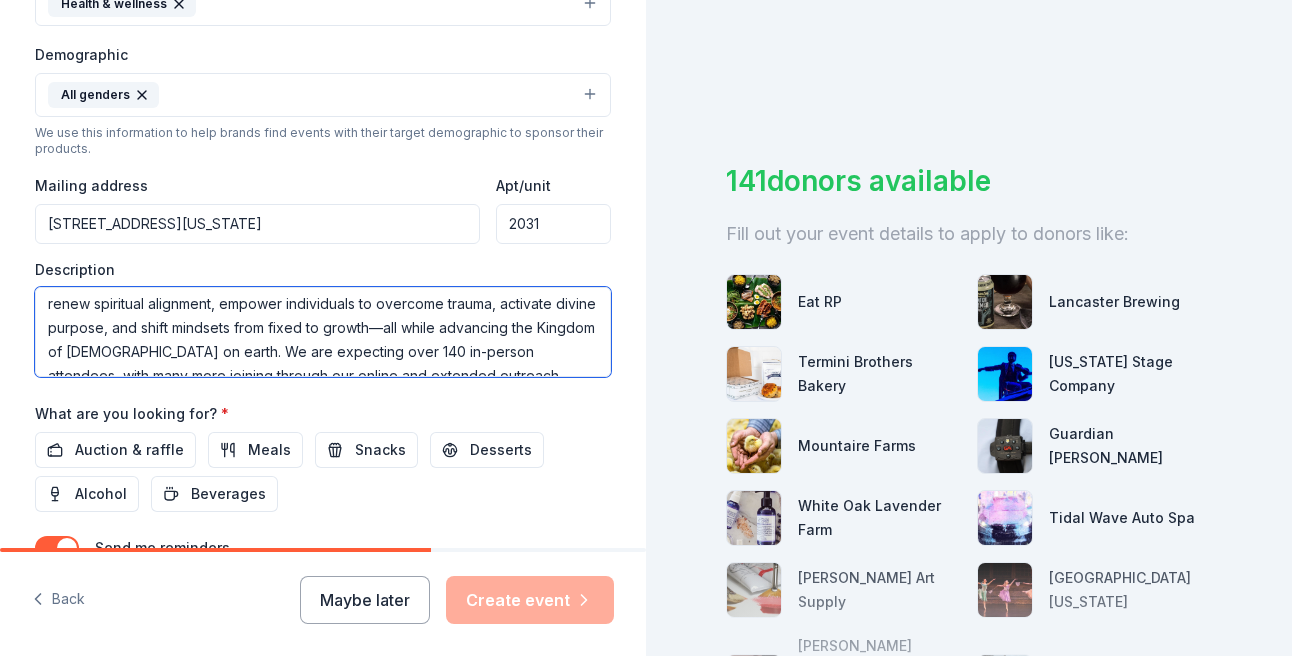 scroll, scrollTop: 48, scrollLeft: 0, axis: vertical 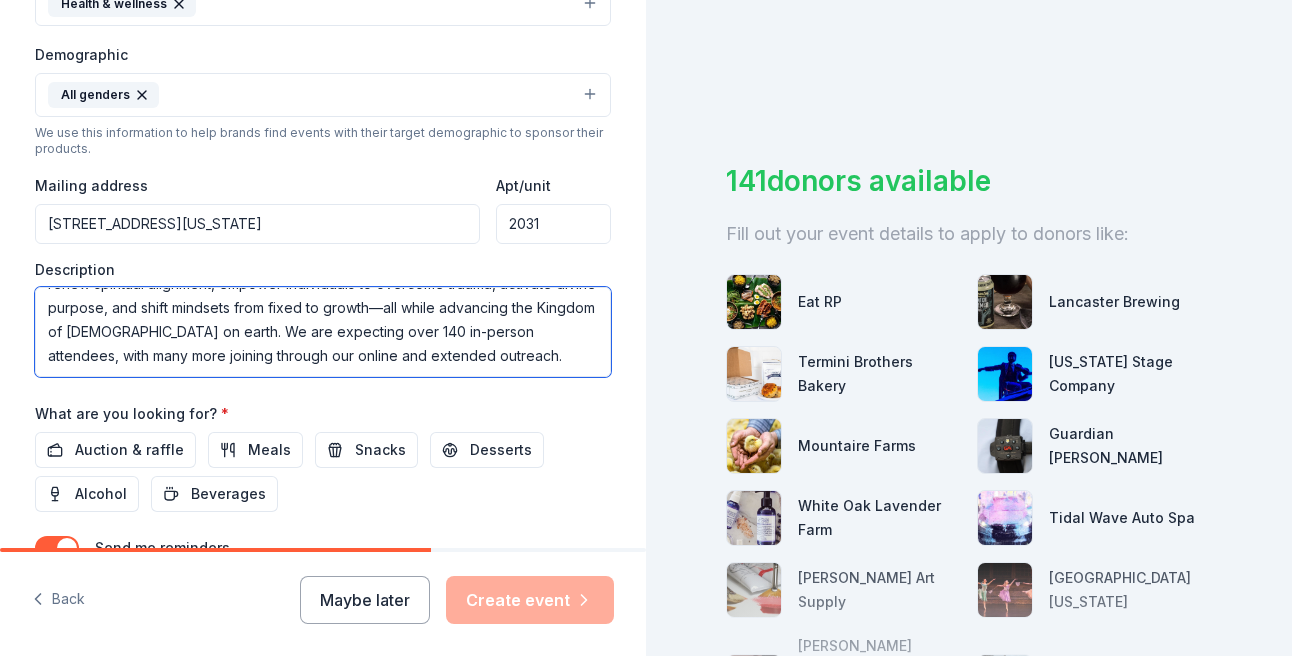 drag, startPoint x: 160, startPoint y: 333, endPoint x: 399, endPoint y: 350, distance: 239.60384 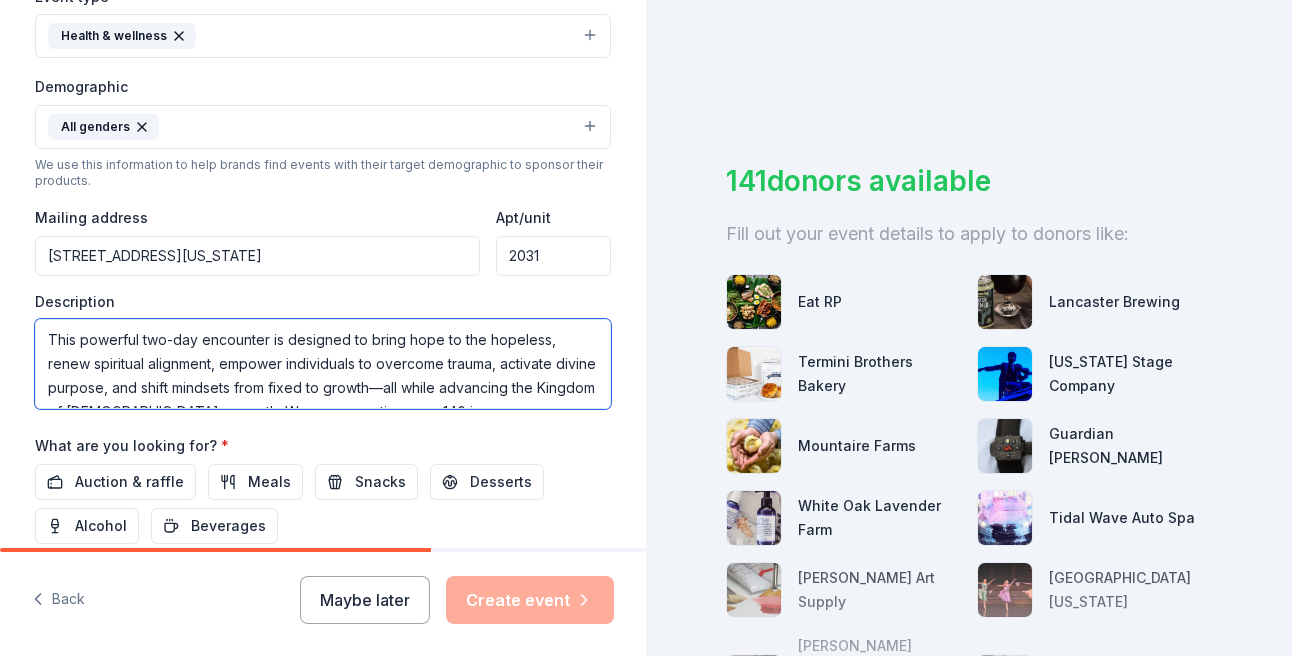 scroll, scrollTop: 592, scrollLeft: 0, axis: vertical 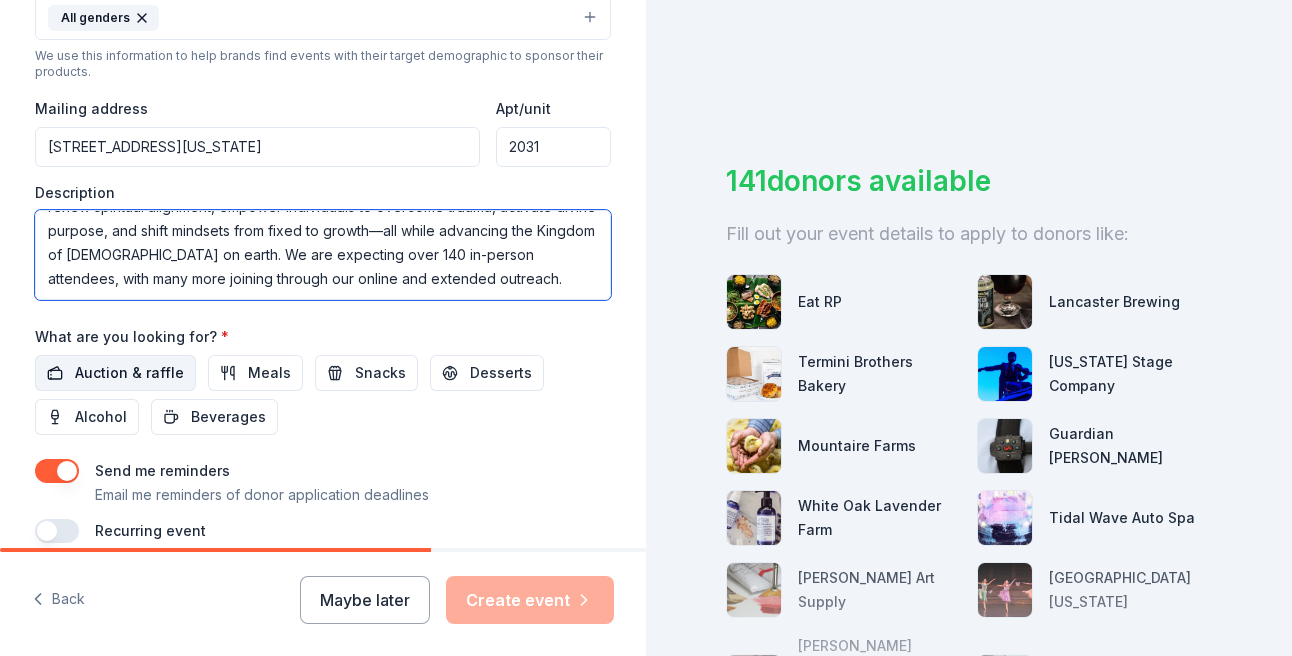 type on "This powerful two-day encounter is designed to bring hope to the hopeless, renew spiritual alignment, empower individuals to overcome trauma, activate divine purpose, and shift mindsets from fixed to growth—all while advancing the Kingdom of God on earth. We are expecting over 140 in-person attendees, with many more joining through our online and extended outreach." 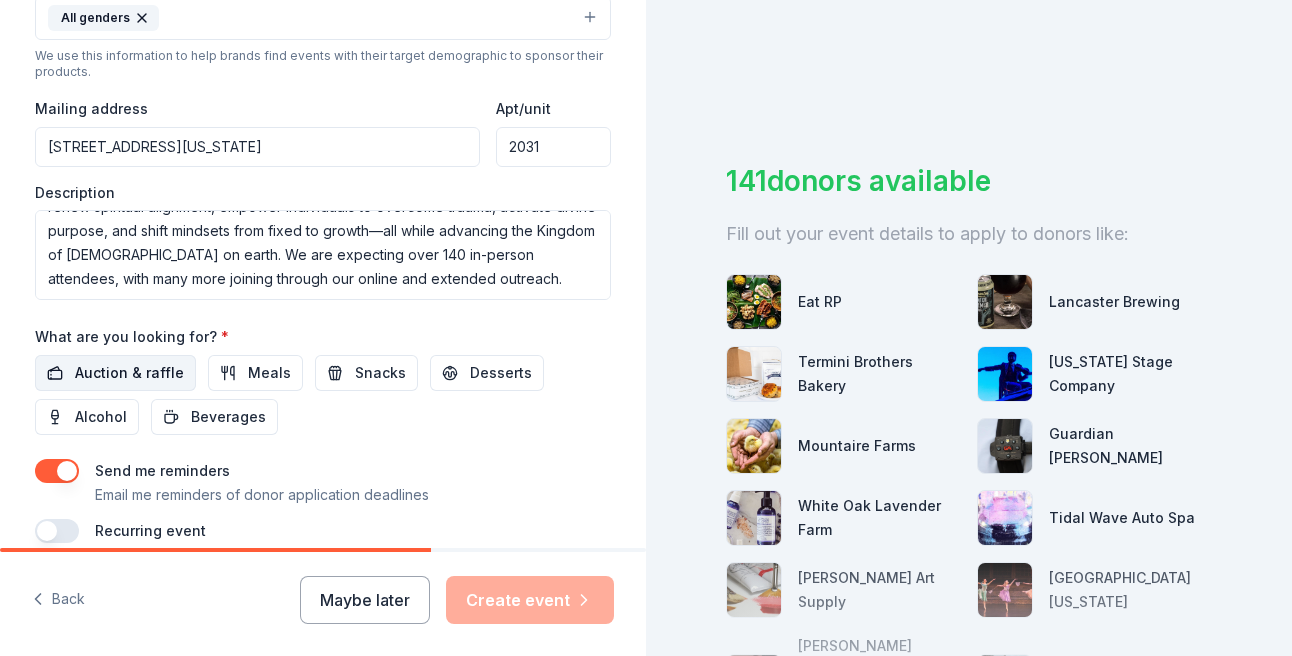 click on "Auction & raffle" at bounding box center [129, 373] 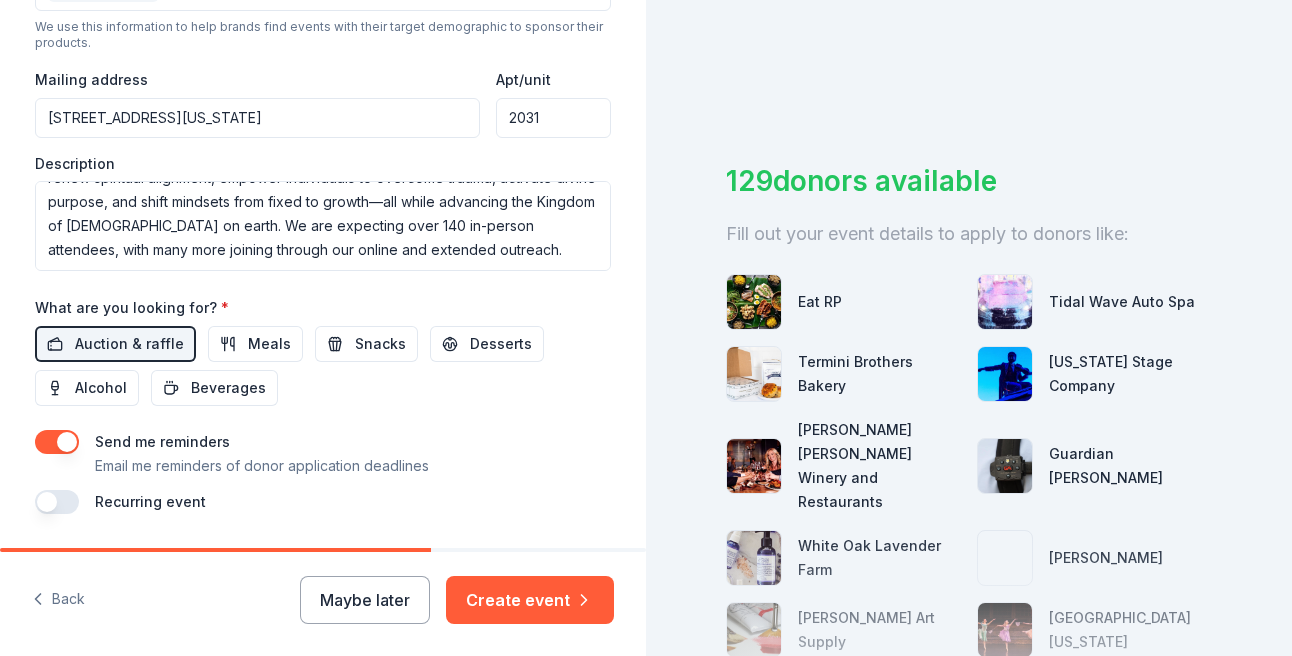 scroll, scrollTop: 730, scrollLeft: 0, axis: vertical 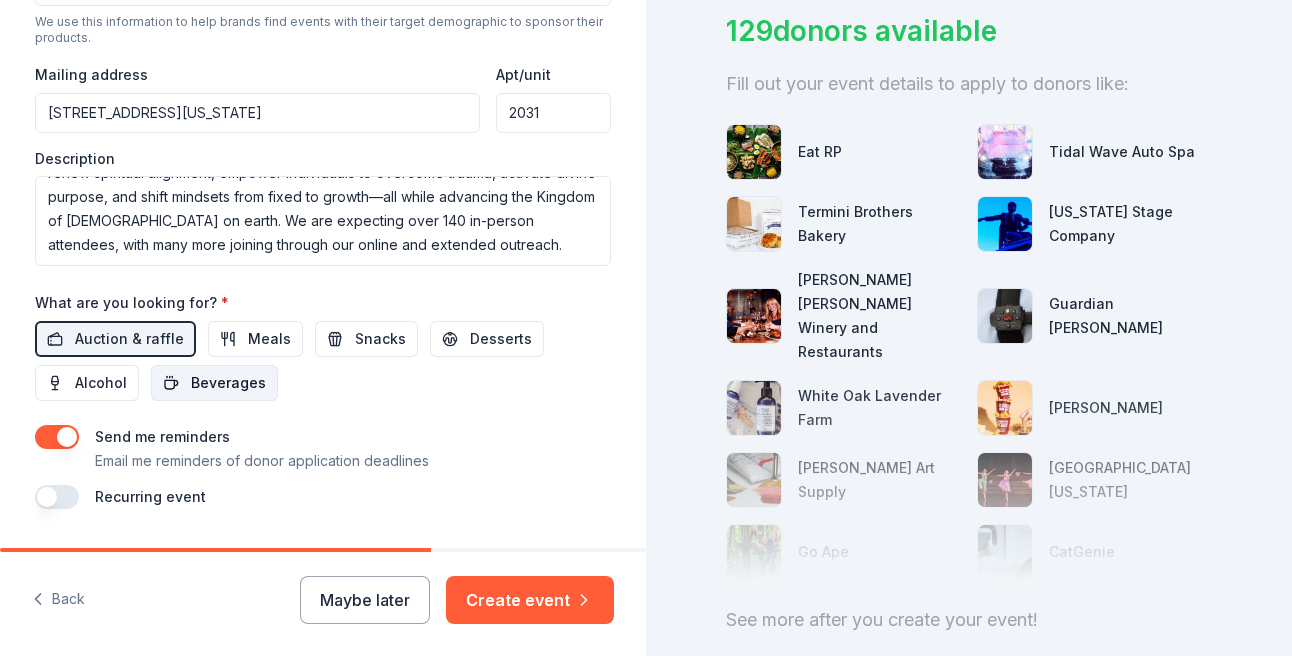 click on "Beverages" at bounding box center (228, 383) 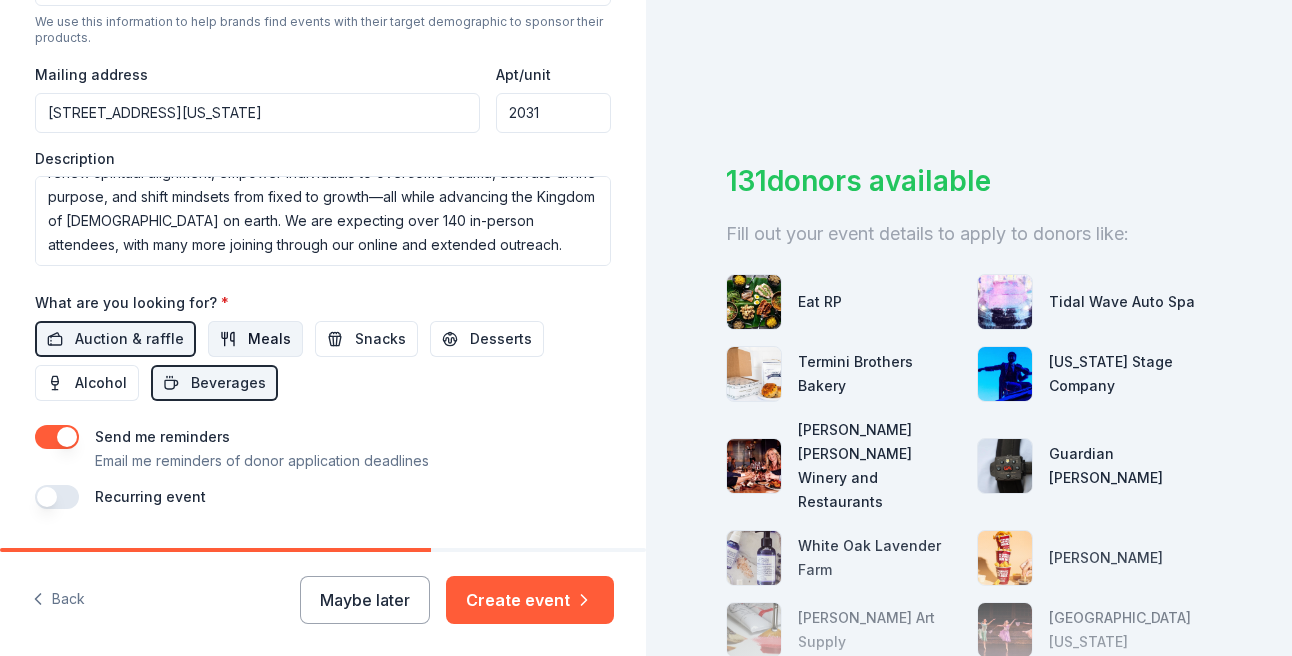 click on "Meals" at bounding box center [269, 339] 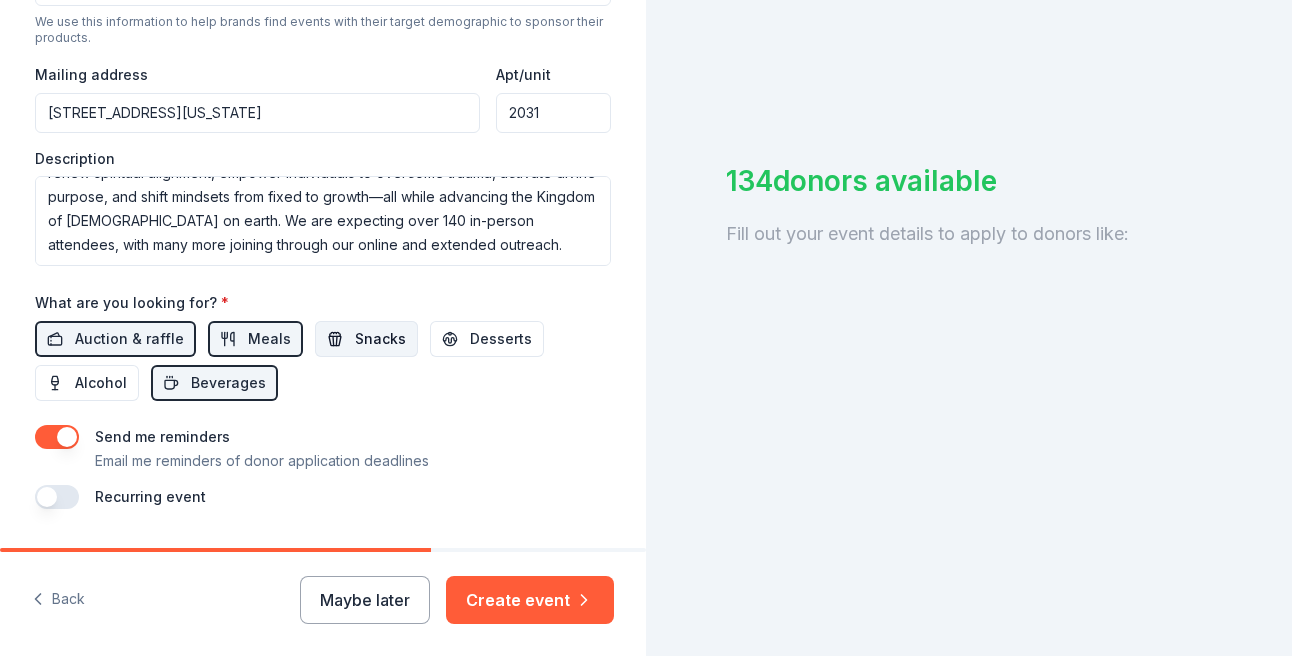 click on "Snacks" at bounding box center (380, 339) 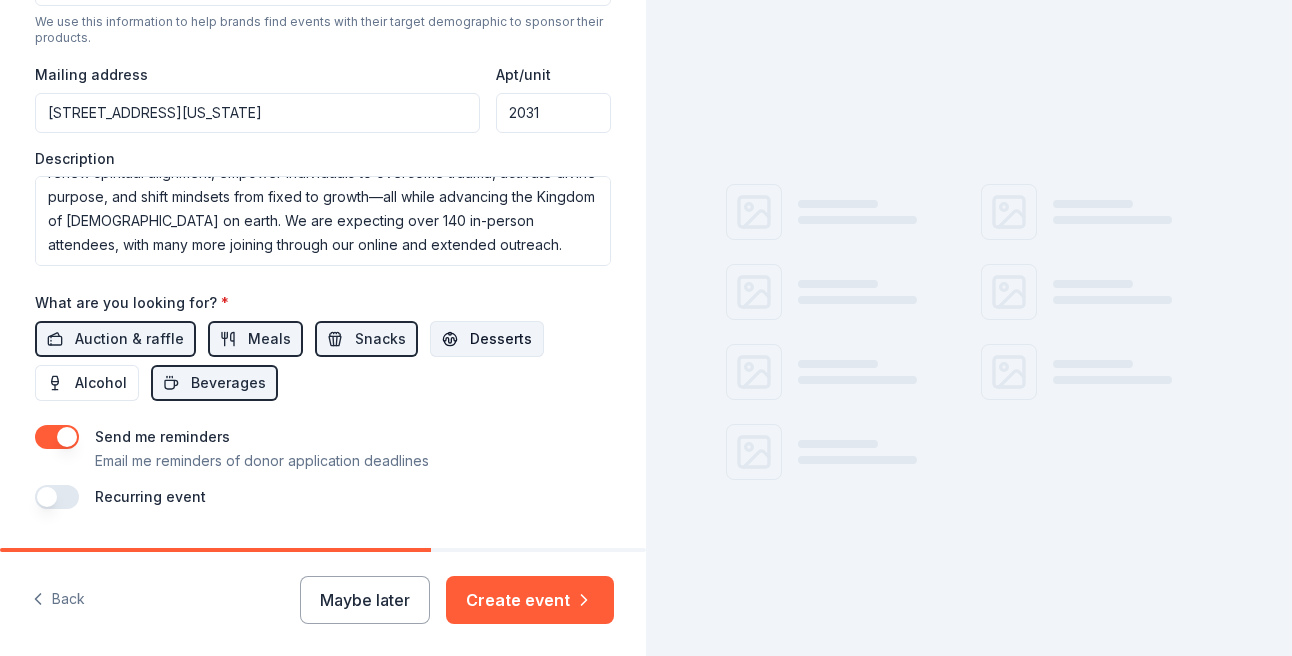 click on "Desserts" at bounding box center (501, 339) 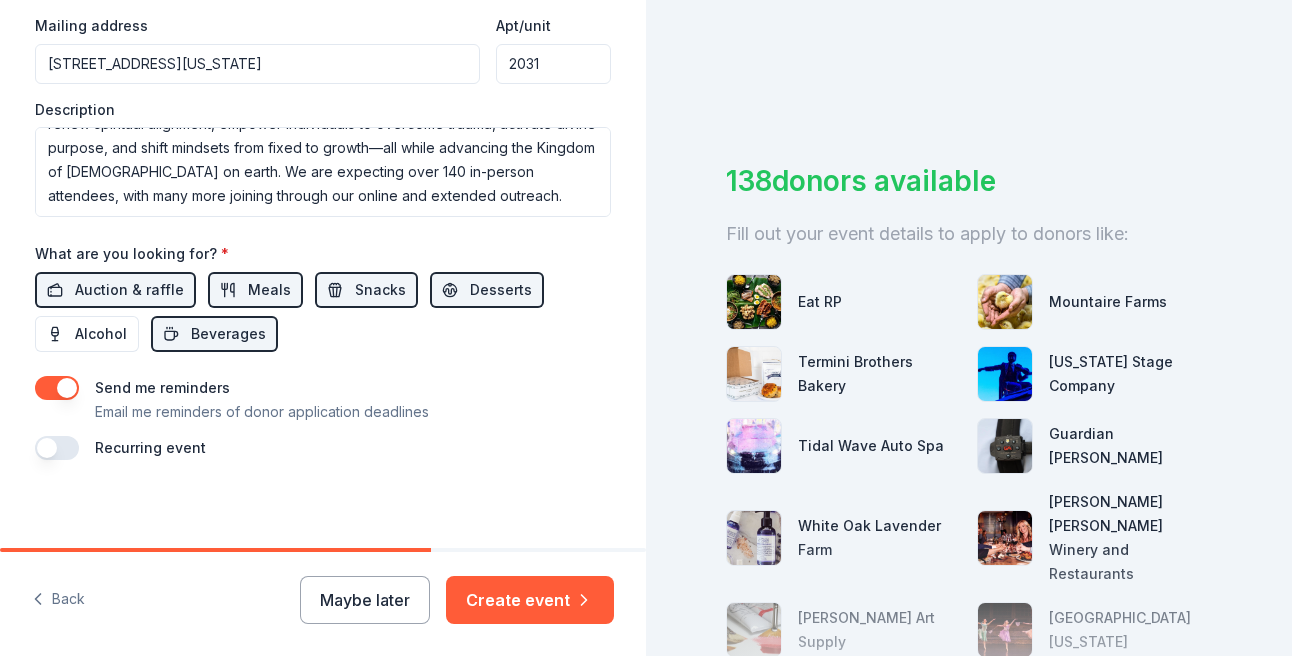 scroll, scrollTop: 787, scrollLeft: 0, axis: vertical 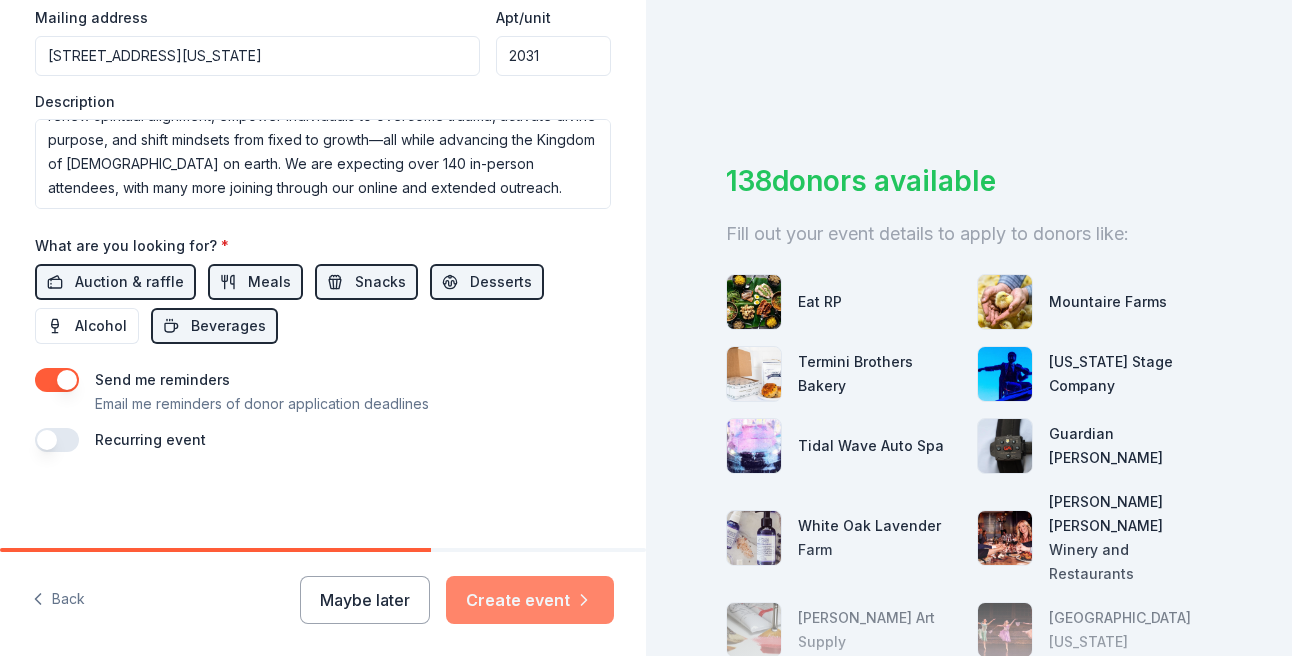 click on "Create event" at bounding box center (530, 600) 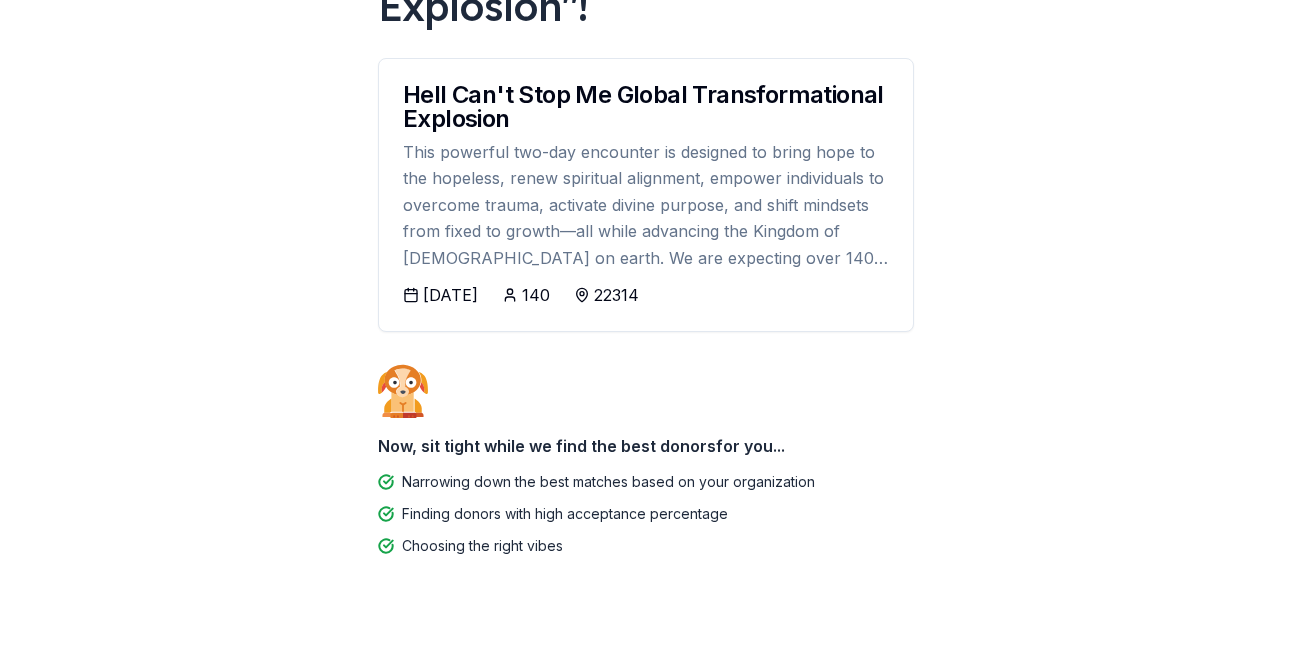 scroll, scrollTop: 351, scrollLeft: 0, axis: vertical 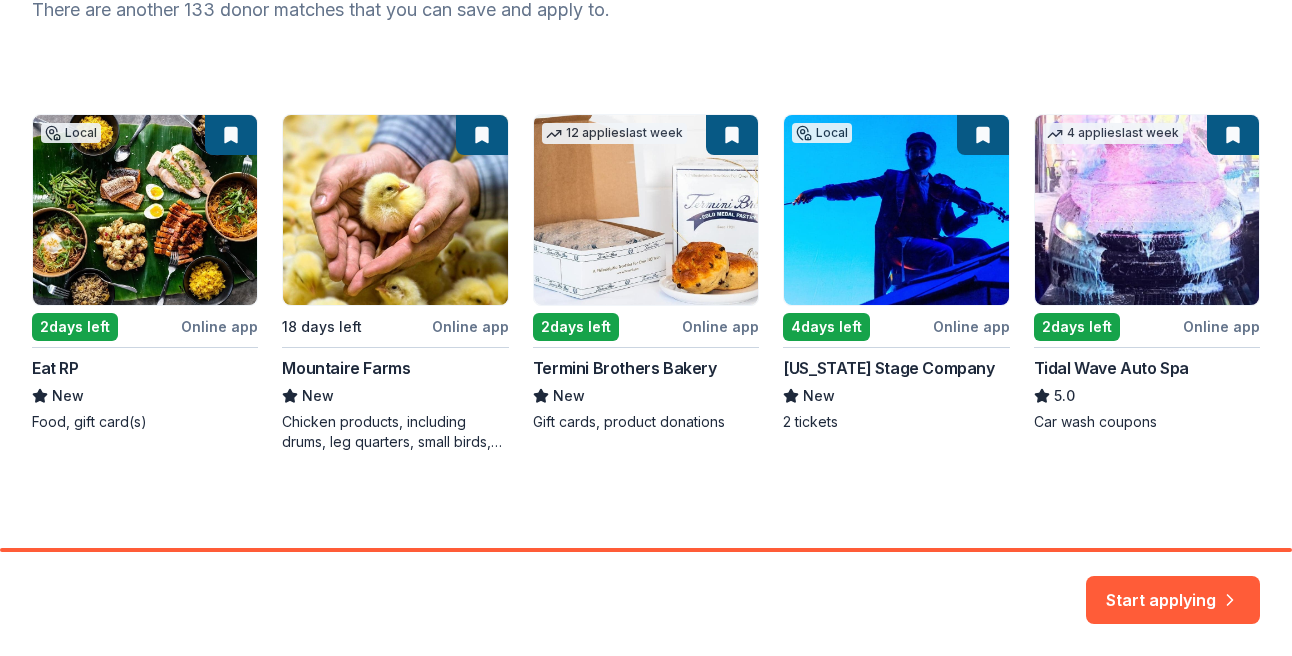 click on "Local 2  days left Online app Eat RP New Food, gift card(s) 18 days left Online app Mountaire Farms New Chicken products, including drums, leg quarters, small birds, whole birds, and whole legs 12   applies  last week 2  days left Online app Termini Brothers Bakery New Gift cards, product donations Local 4  days left Online app Virginia Stage Company New 2 tickets 4   applies  last week 2  days left Online app Tidal Wave Auto Spa 5.0 Car wash coupons" at bounding box center [646, 283] 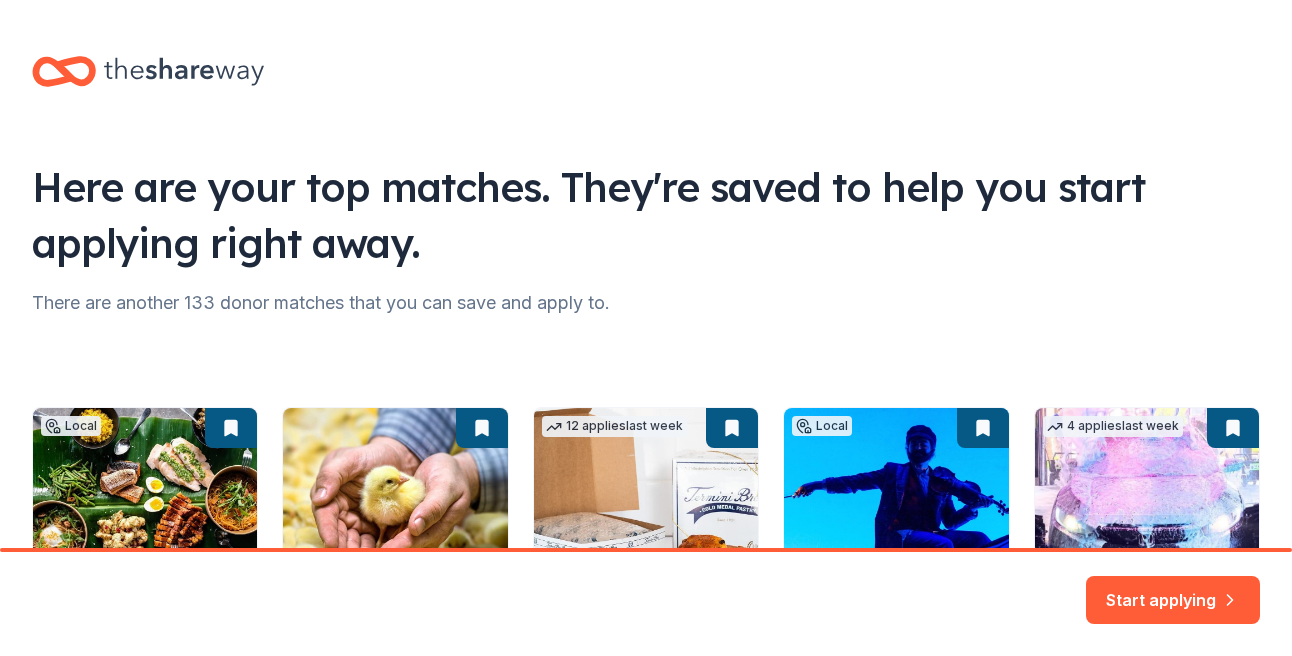 scroll, scrollTop: 293, scrollLeft: 0, axis: vertical 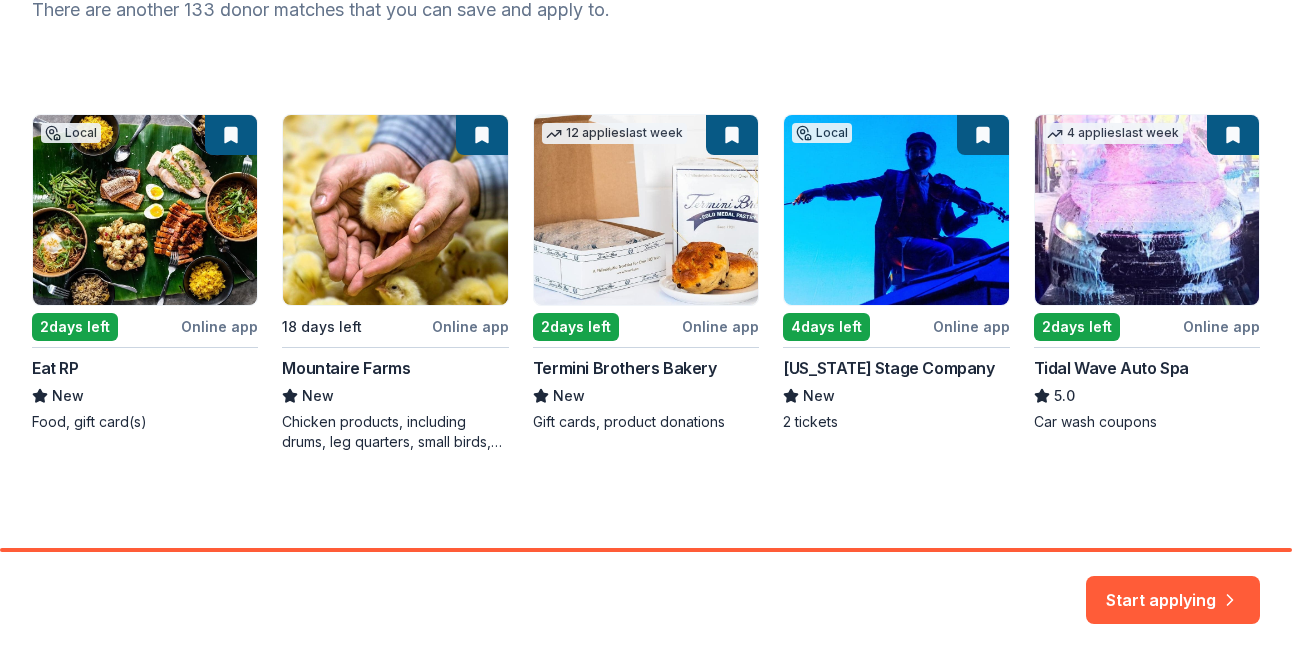 click on "Local 2  days left Online app Eat RP New Food, gift card(s) 18 days left Online app Mountaire Farms New Chicken products, including drums, leg quarters, small birds, whole birds, and whole legs 12   applies  last week 2  days left Online app Termini Brothers Bakery New Gift cards, product donations Local 4  days left Online app Virginia Stage Company New 2 tickets 4   applies  last week 2  days left Online app Tidal Wave Auto Spa 5.0 Car wash coupons" at bounding box center (646, 283) 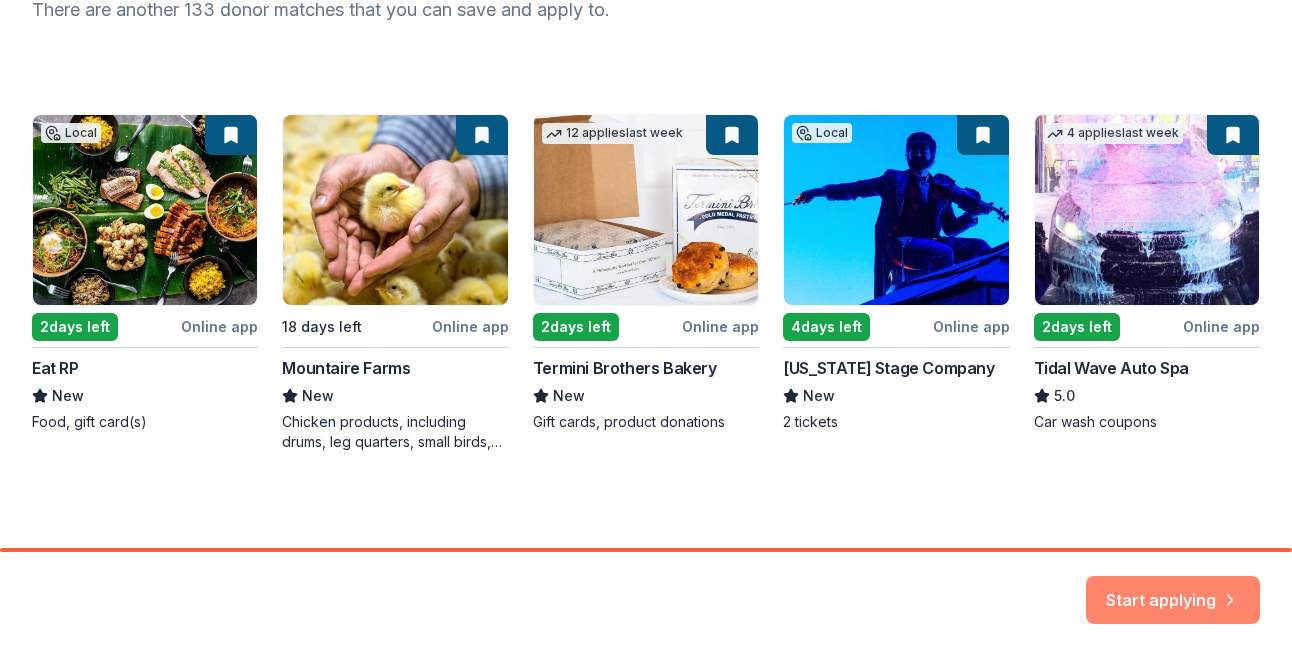 click on "Start applying" at bounding box center [1173, 588] 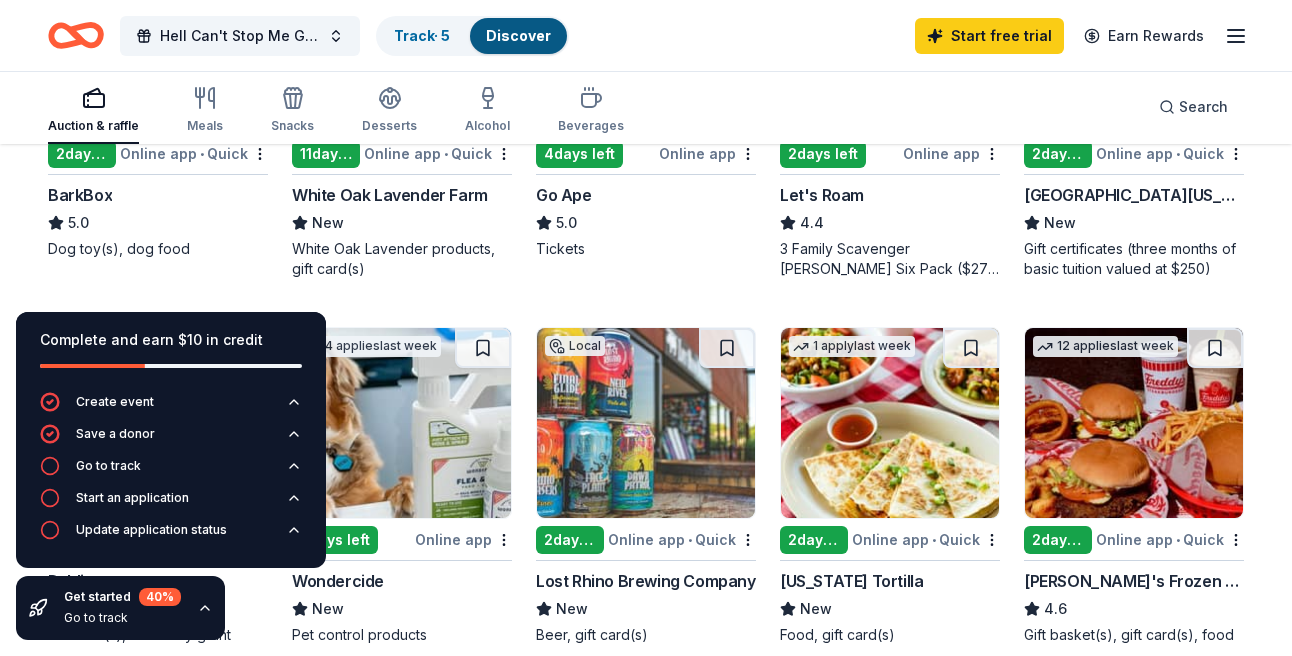 scroll, scrollTop: 805, scrollLeft: 0, axis: vertical 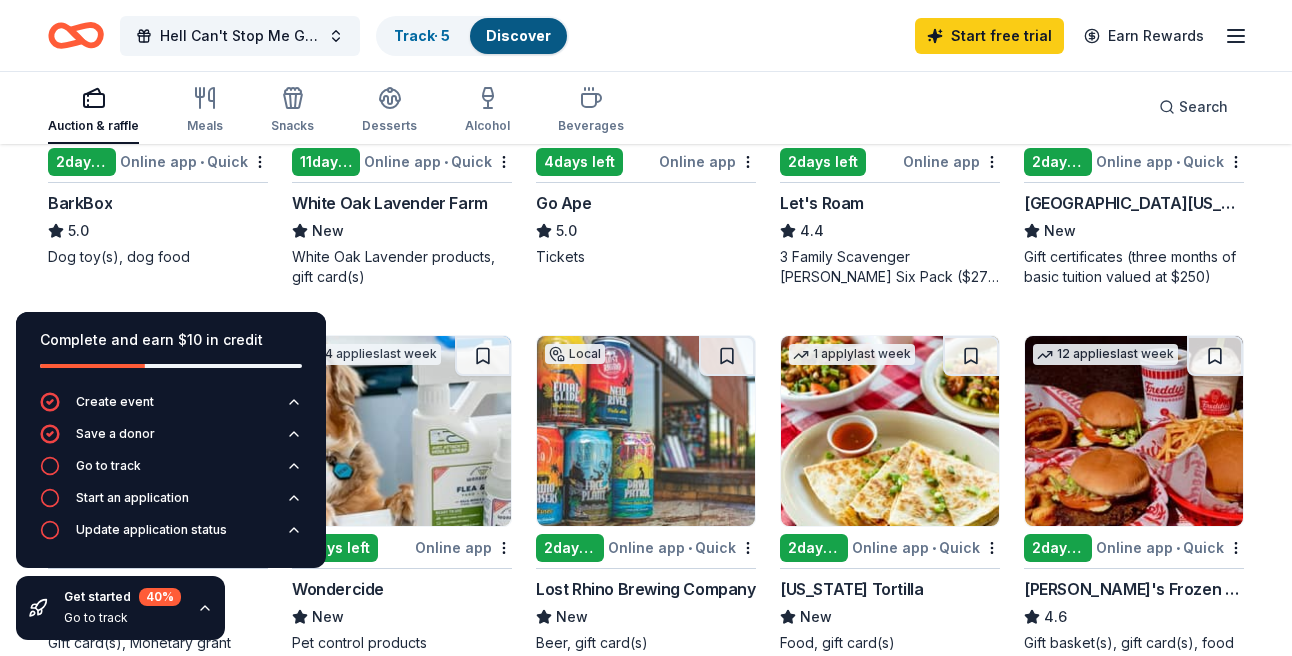 click on "2  days left" at bounding box center [814, 548] 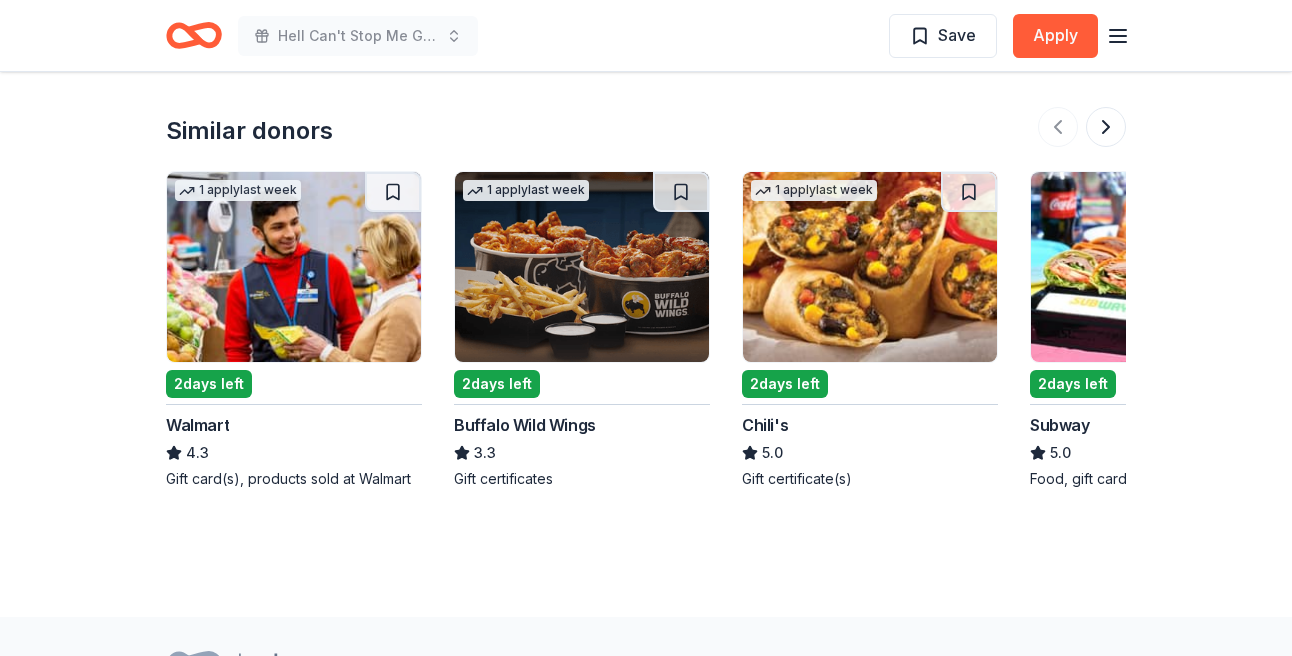 scroll, scrollTop: 2083, scrollLeft: 0, axis: vertical 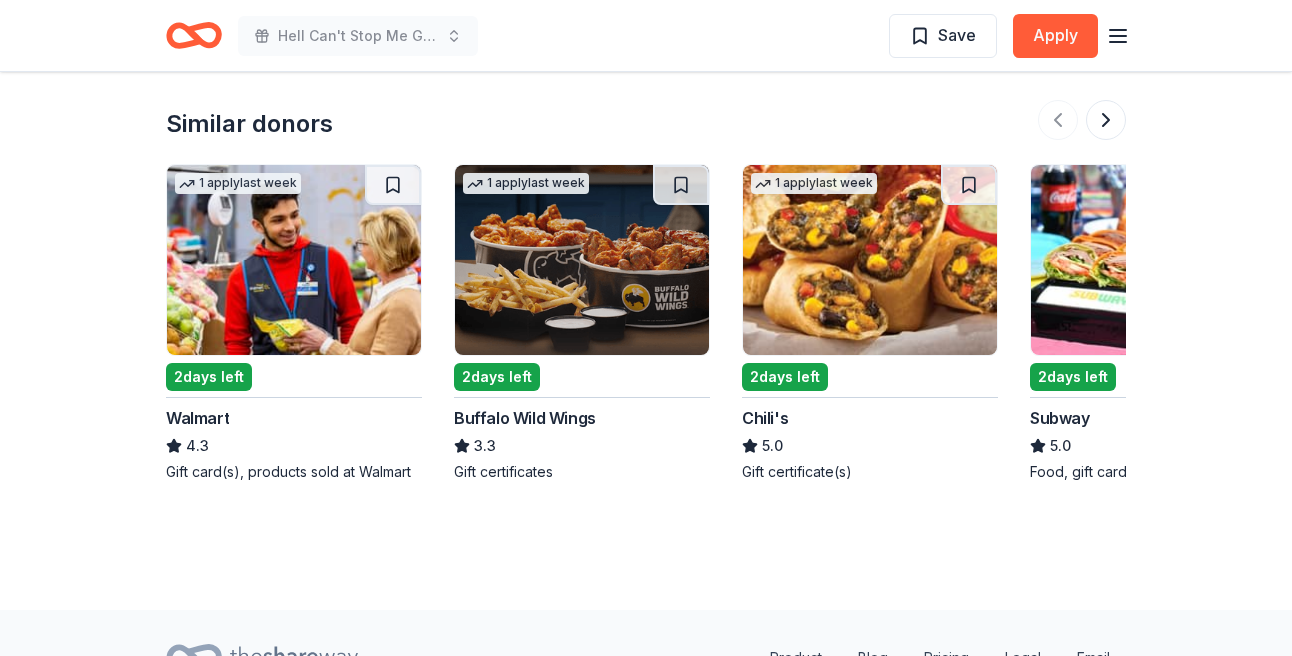 click on "2  days left" at bounding box center [209, 377] 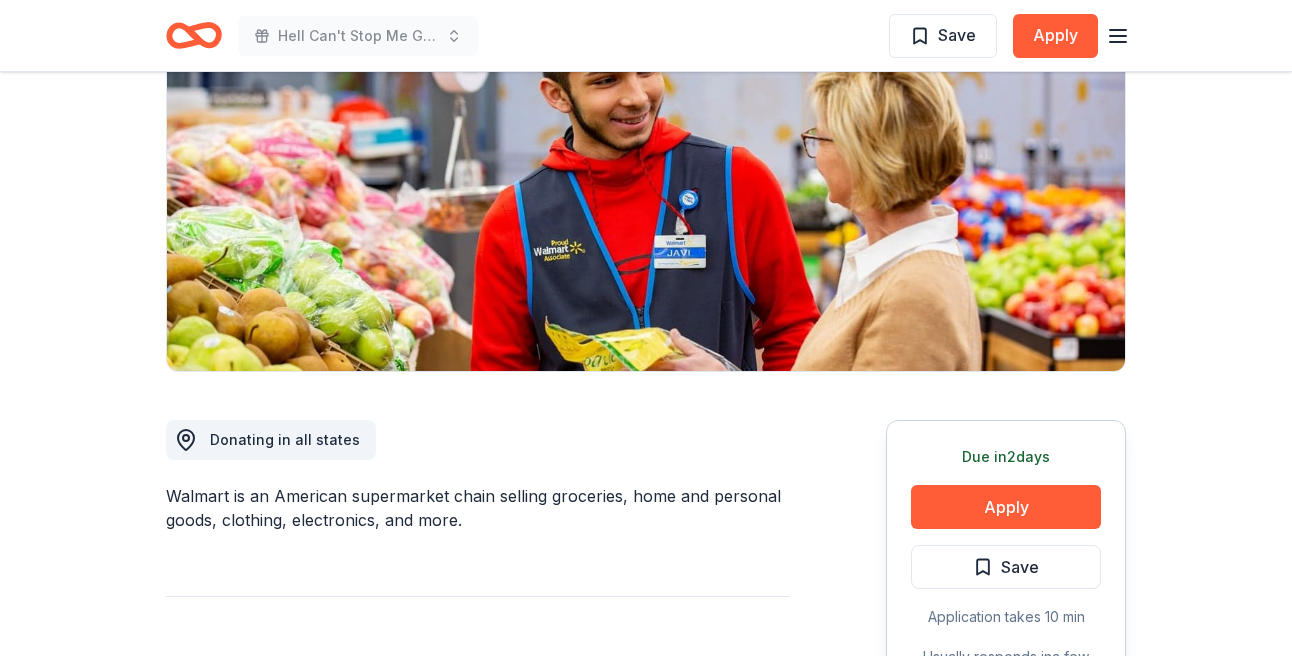 scroll, scrollTop: 0, scrollLeft: 0, axis: both 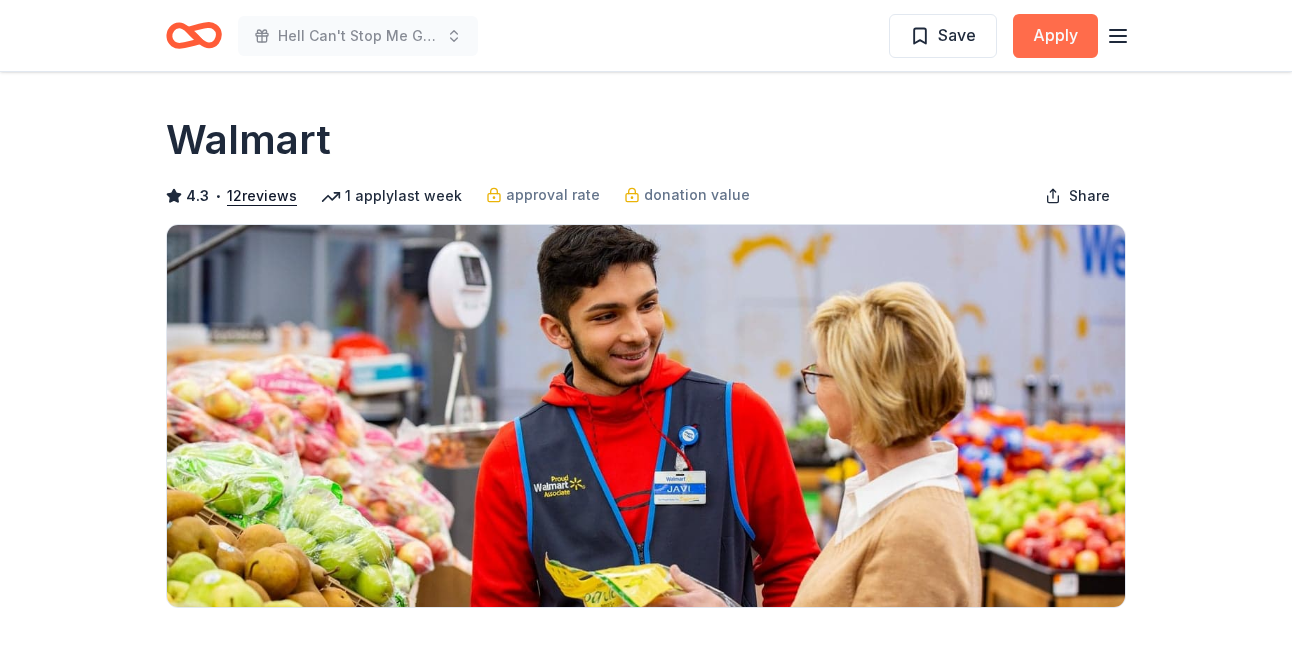 click on "Apply" at bounding box center (1055, 36) 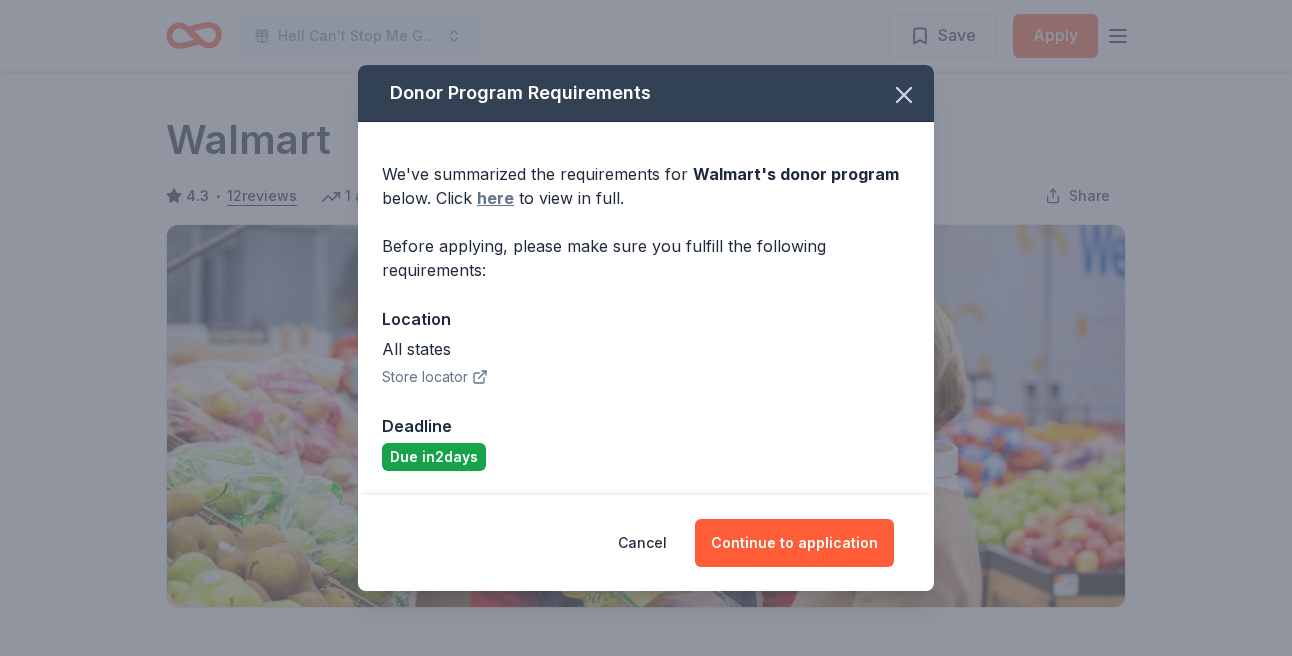 click on "here" at bounding box center [495, 198] 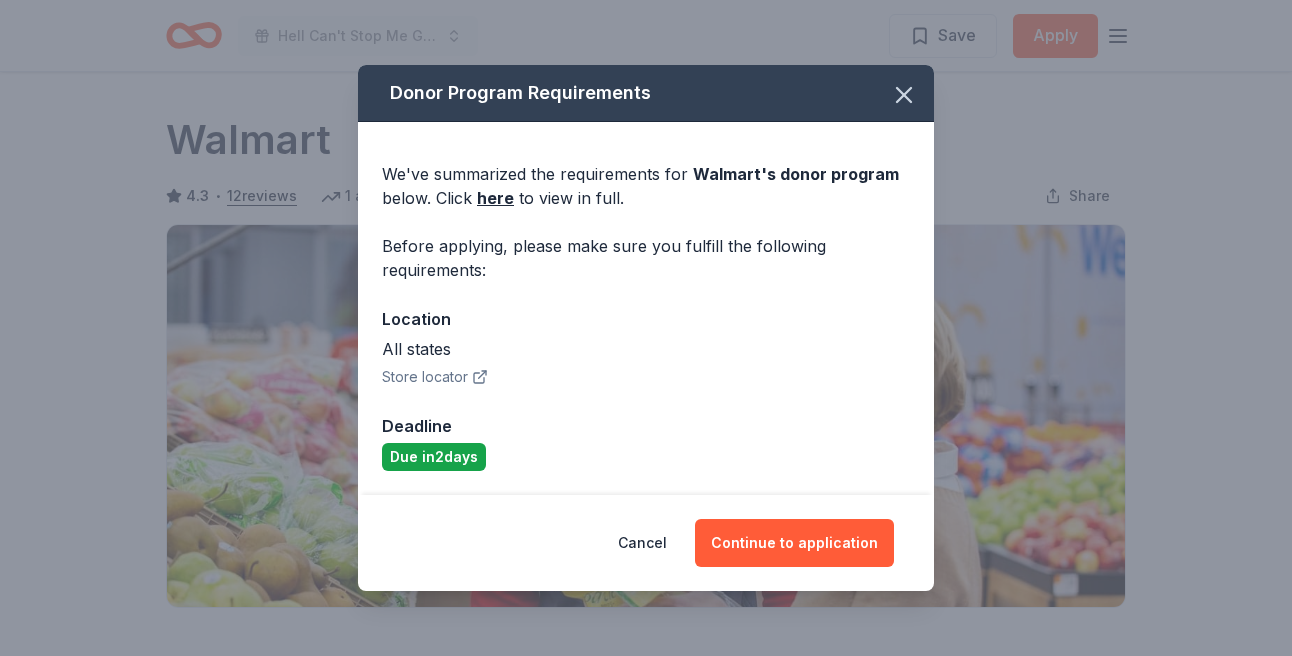 click on "Store locator" at bounding box center (435, 377) 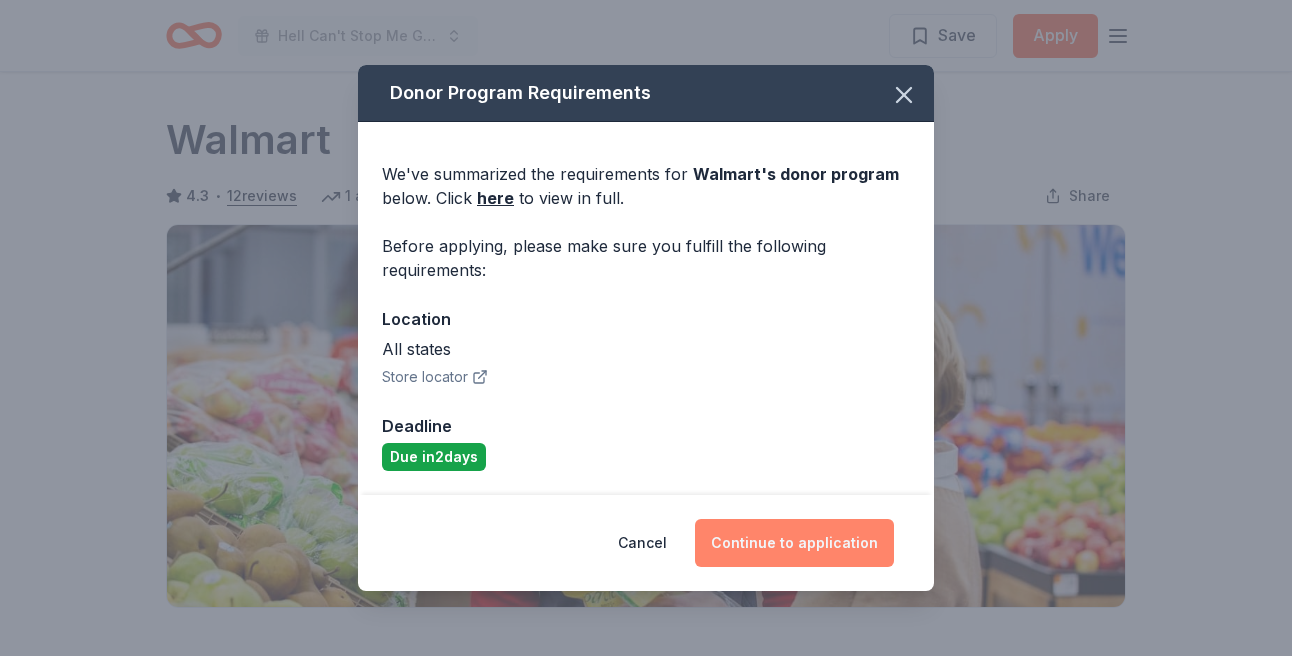 click on "Continue to application" at bounding box center (794, 543) 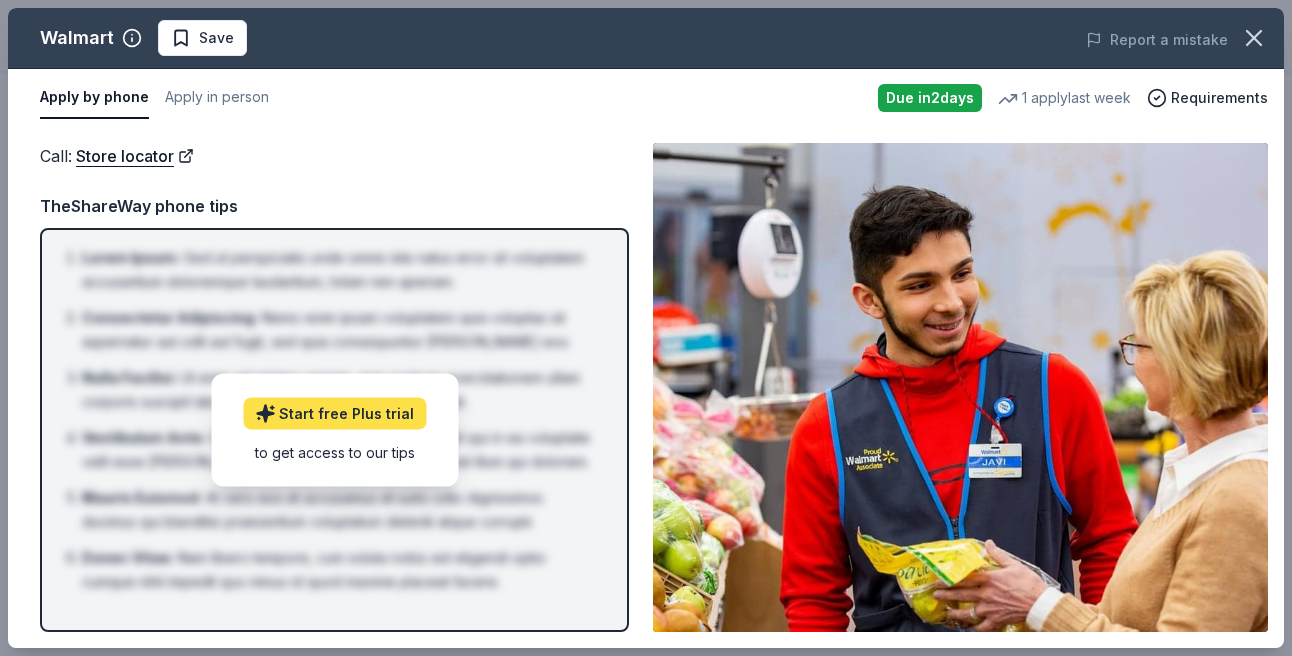 click on "Start free Plus trial" at bounding box center (334, 413) 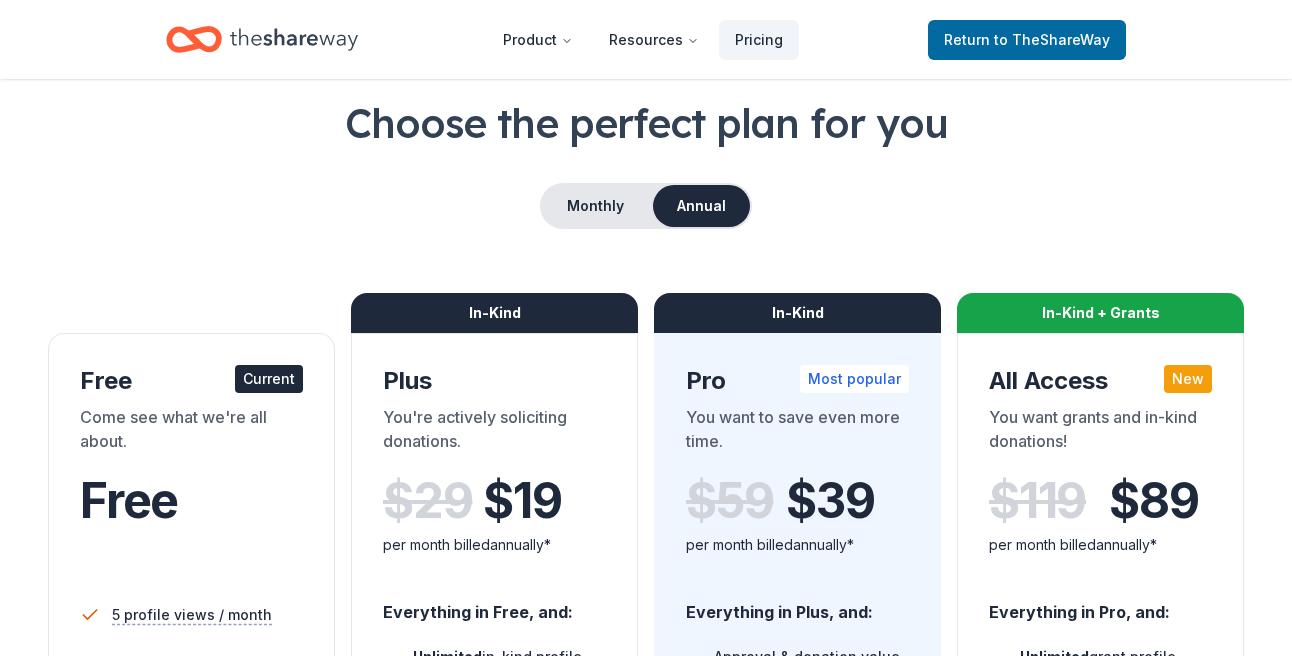 scroll, scrollTop: 95, scrollLeft: 0, axis: vertical 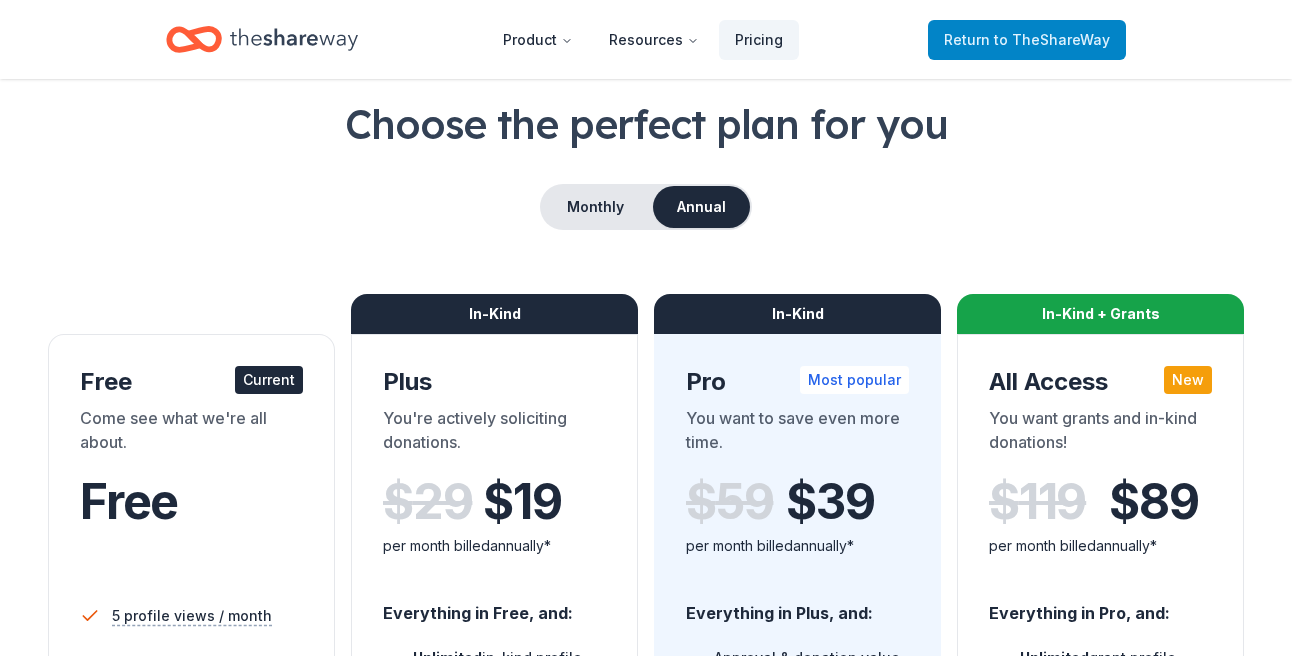 click on "to TheShareWay" at bounding box center (1052, 39) 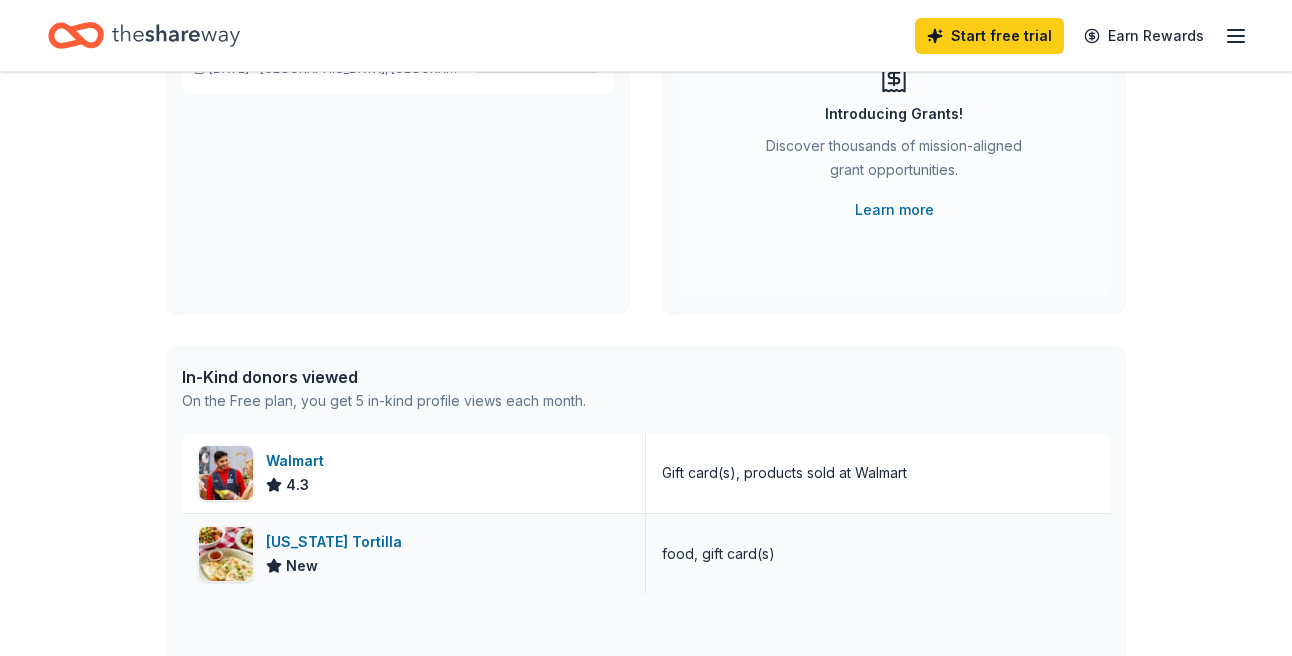 scroll, scrollTop: 263, scrollLeft: 0, axis: vertical 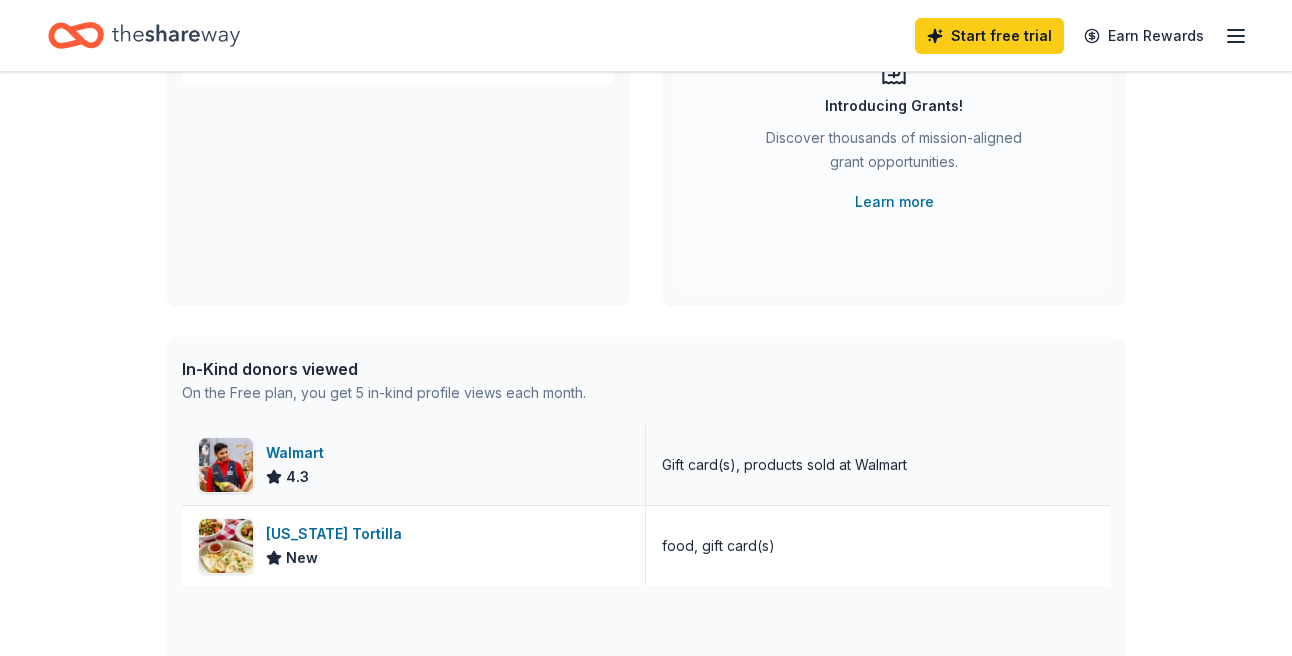 click on "Walmart" at bounding box center [299, 453] 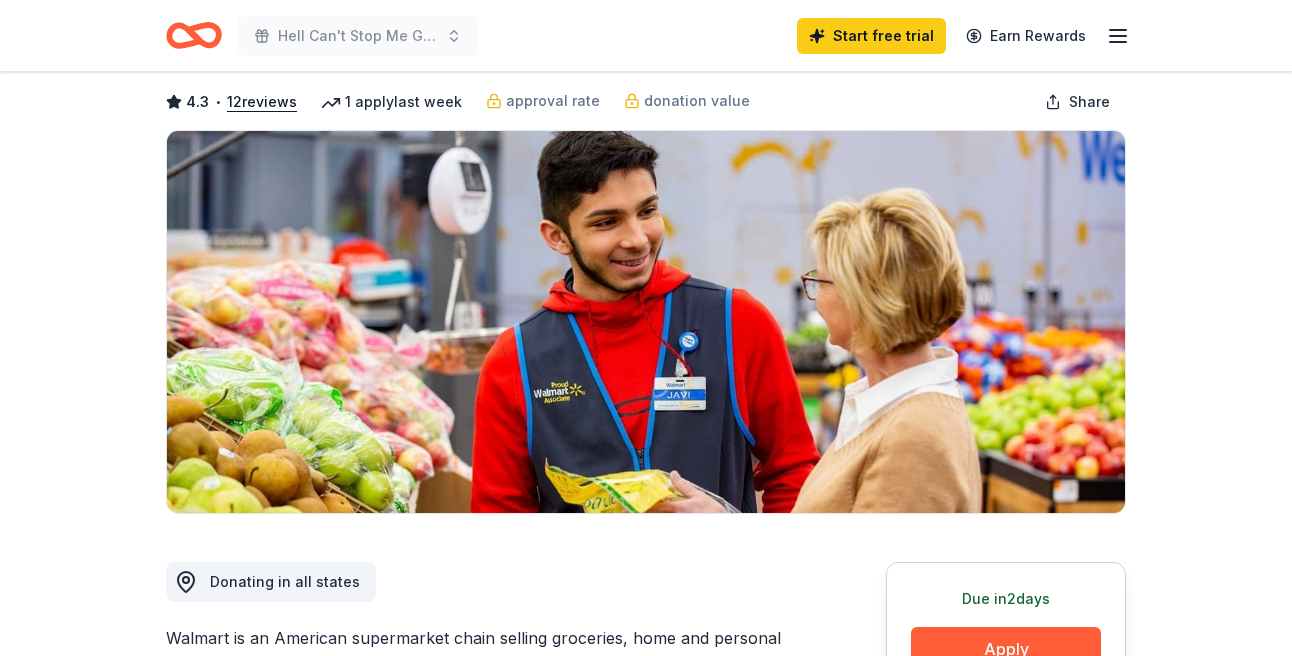 scroll, scrollTop: 0, scrollLeft: 0, axis: both 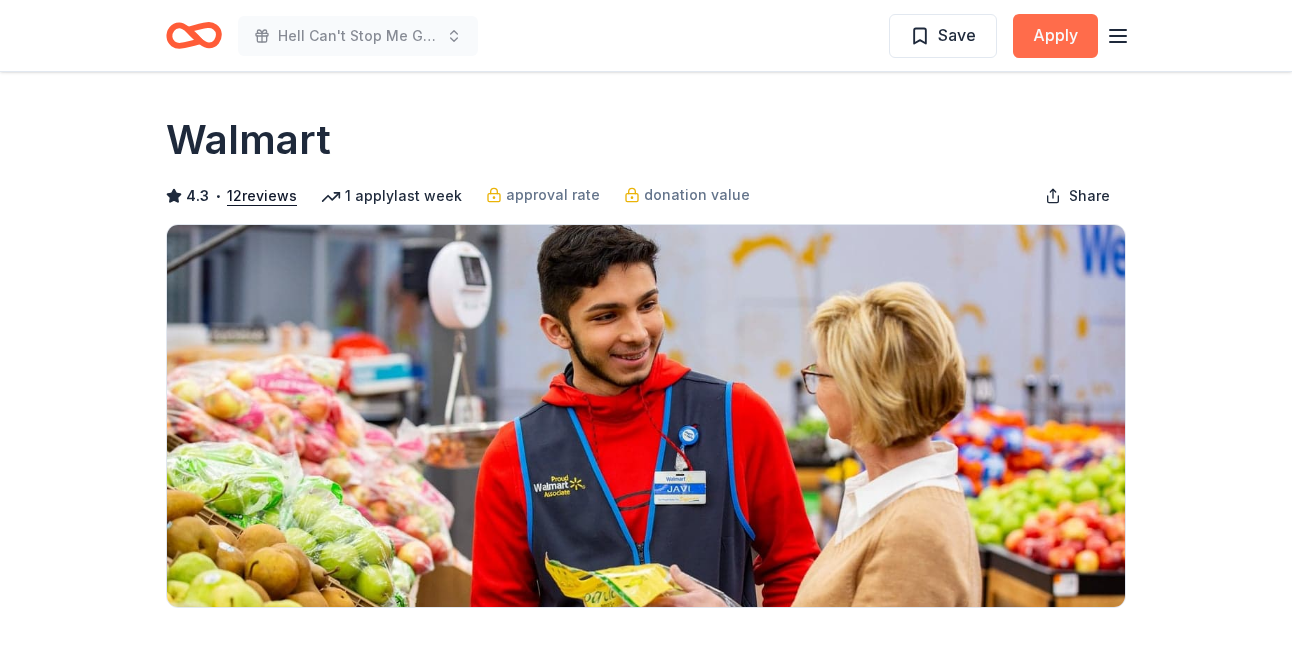click on "Apply" at bounding box center [1055, 36] 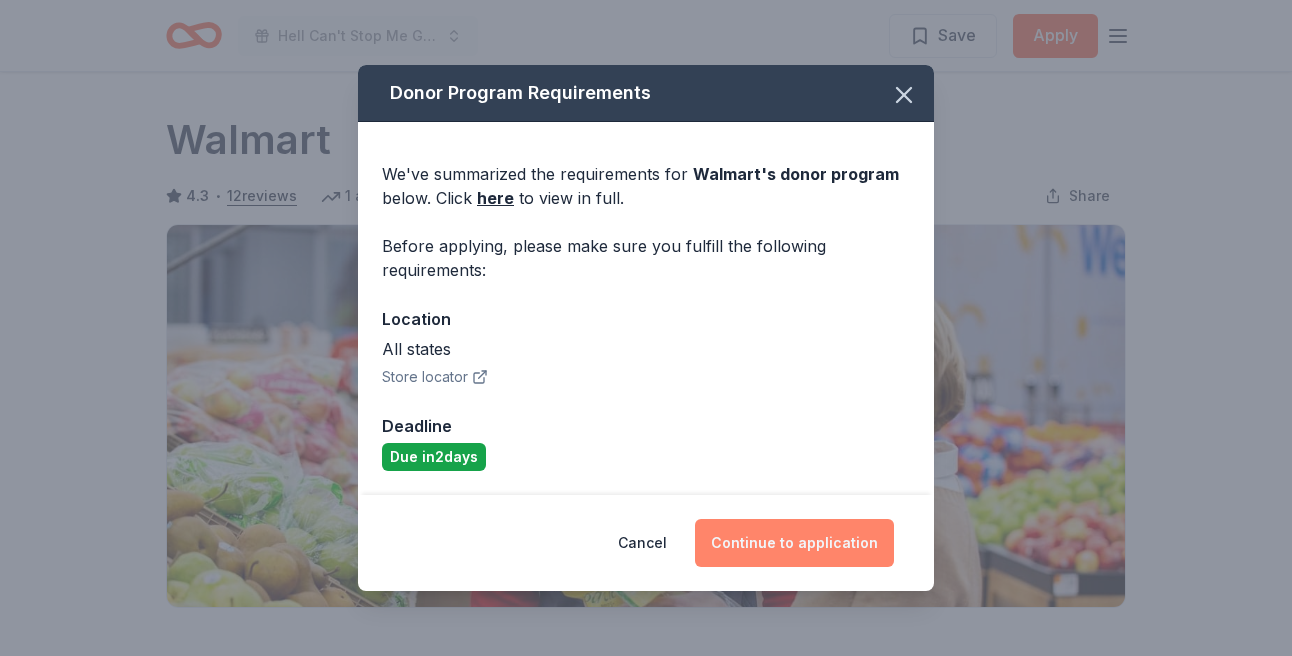 click on "Continue to application" at bounding box center (794, 543) 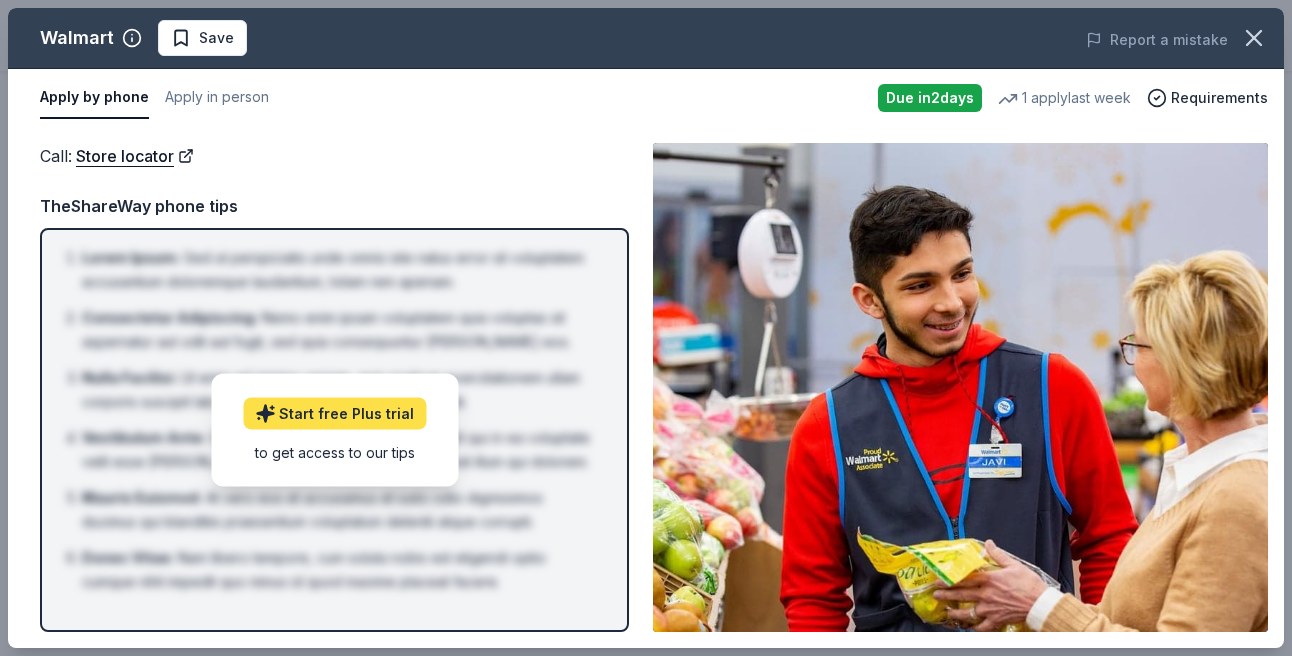 click on "Start free Plus trial" at bounding box center (334, 413) 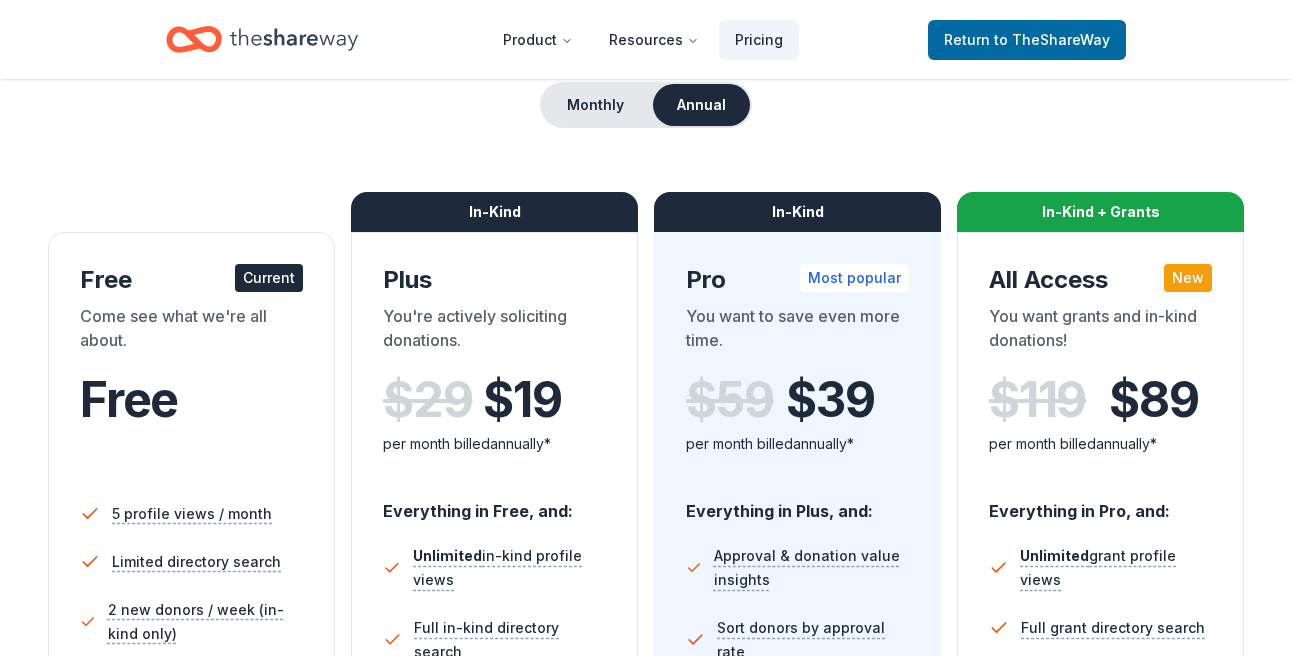 scroll, scrollTop: 175, scrollLeft: 0, axis: vertical 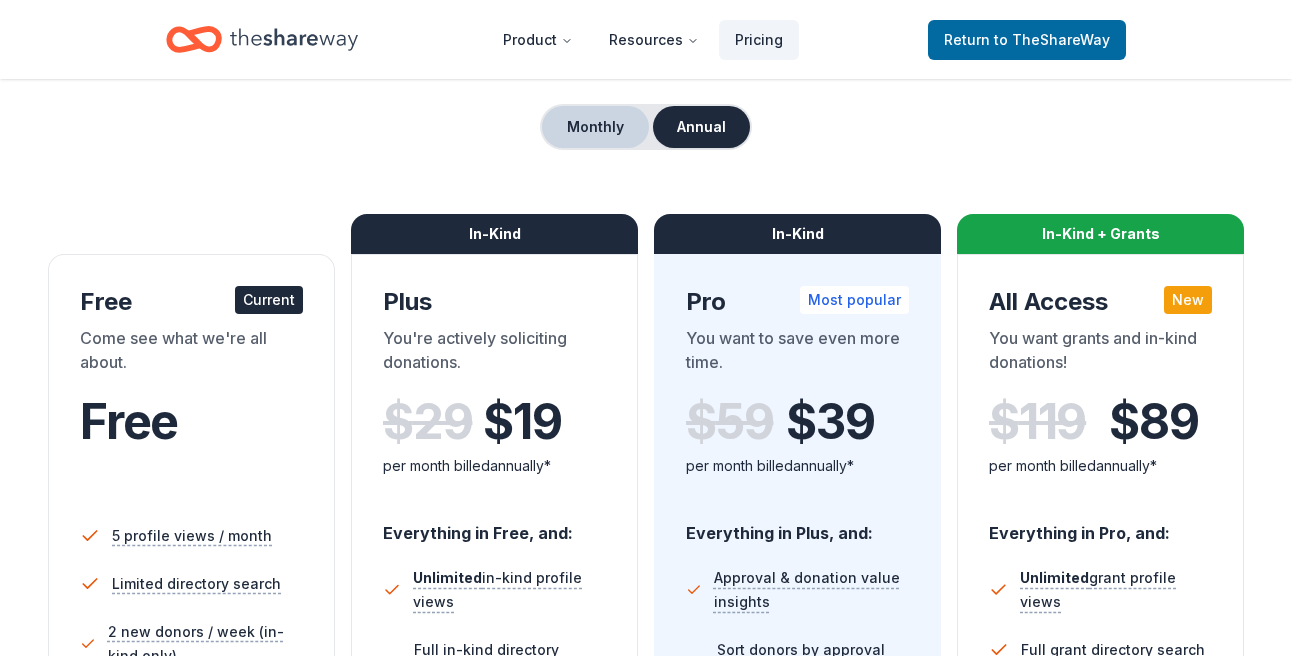 click on "Monthly" at bounding box center [595, 127] 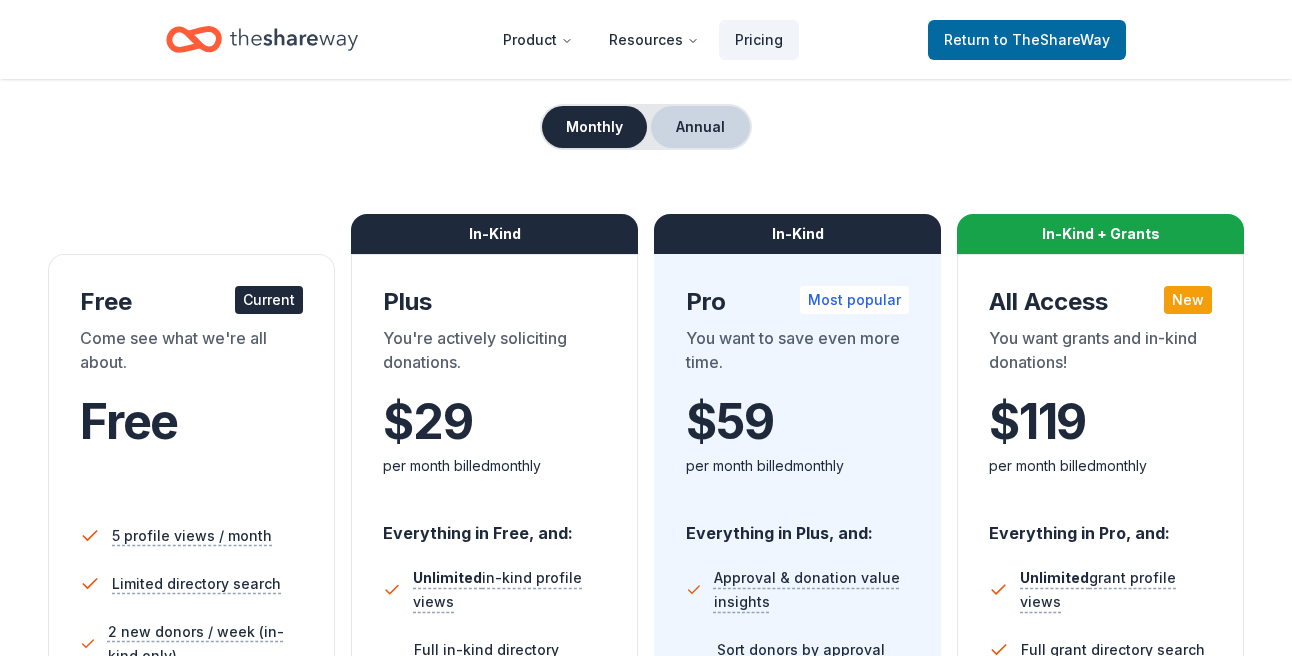 click on "Annual" at bounding box center [700, 127] 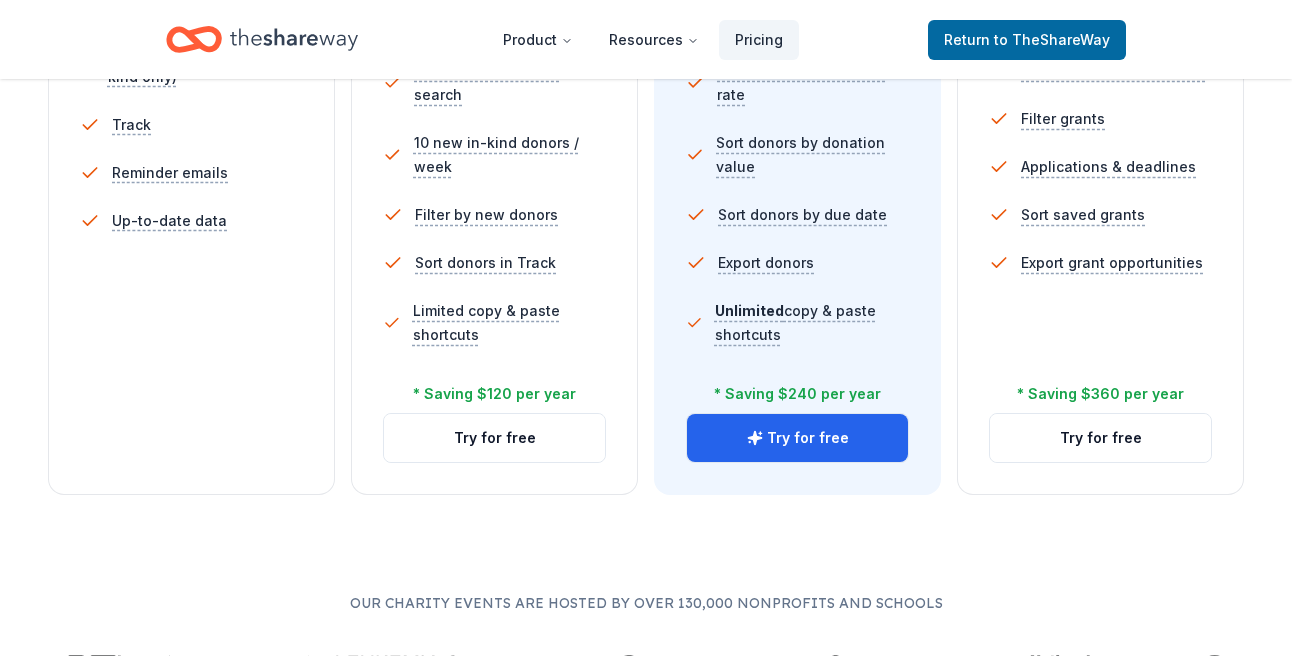 scroll, scrollTop: 553, scrollLeft: 0, axis: vertical 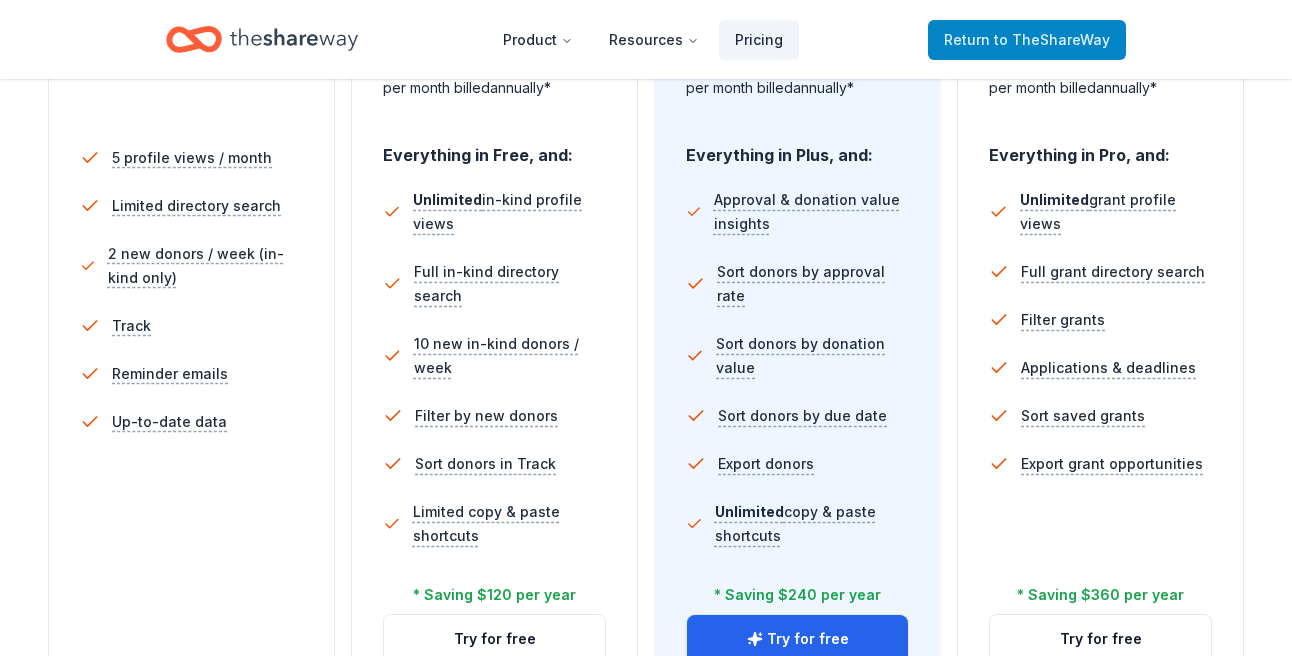 click on "Return to TheShareWay" at bounding box center (1027, 40) 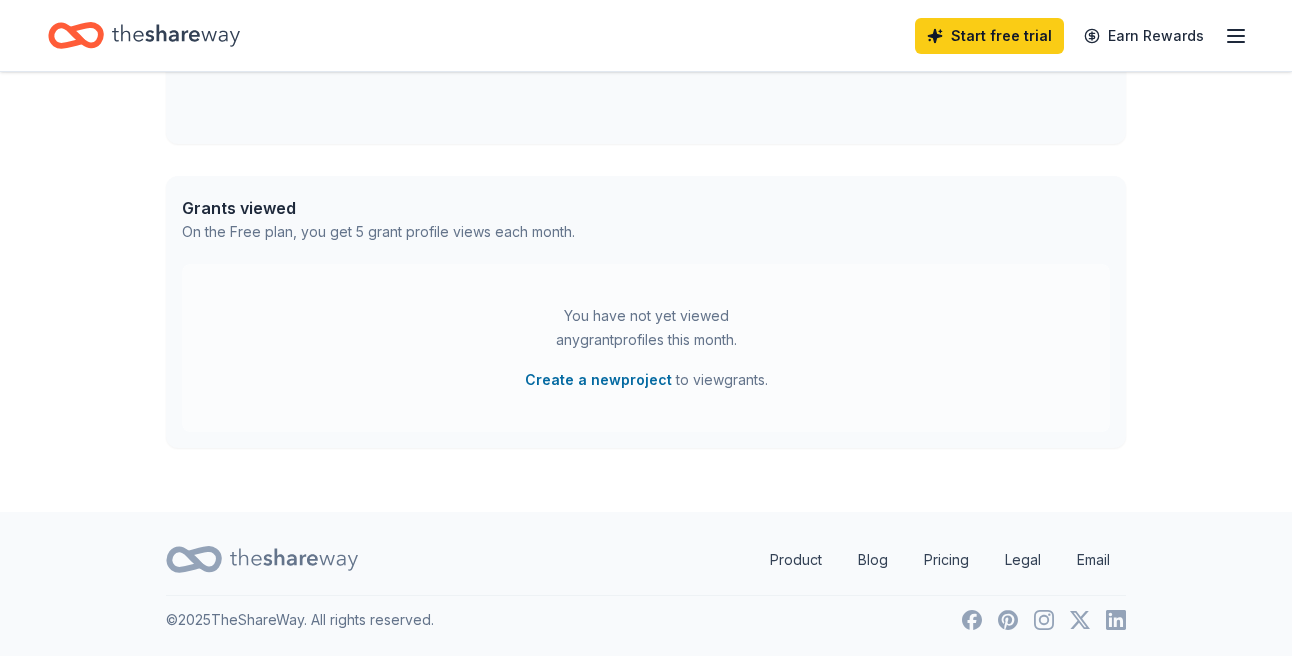 scroll, scrollTop: 0, scrollLeft: 0, axis: both 